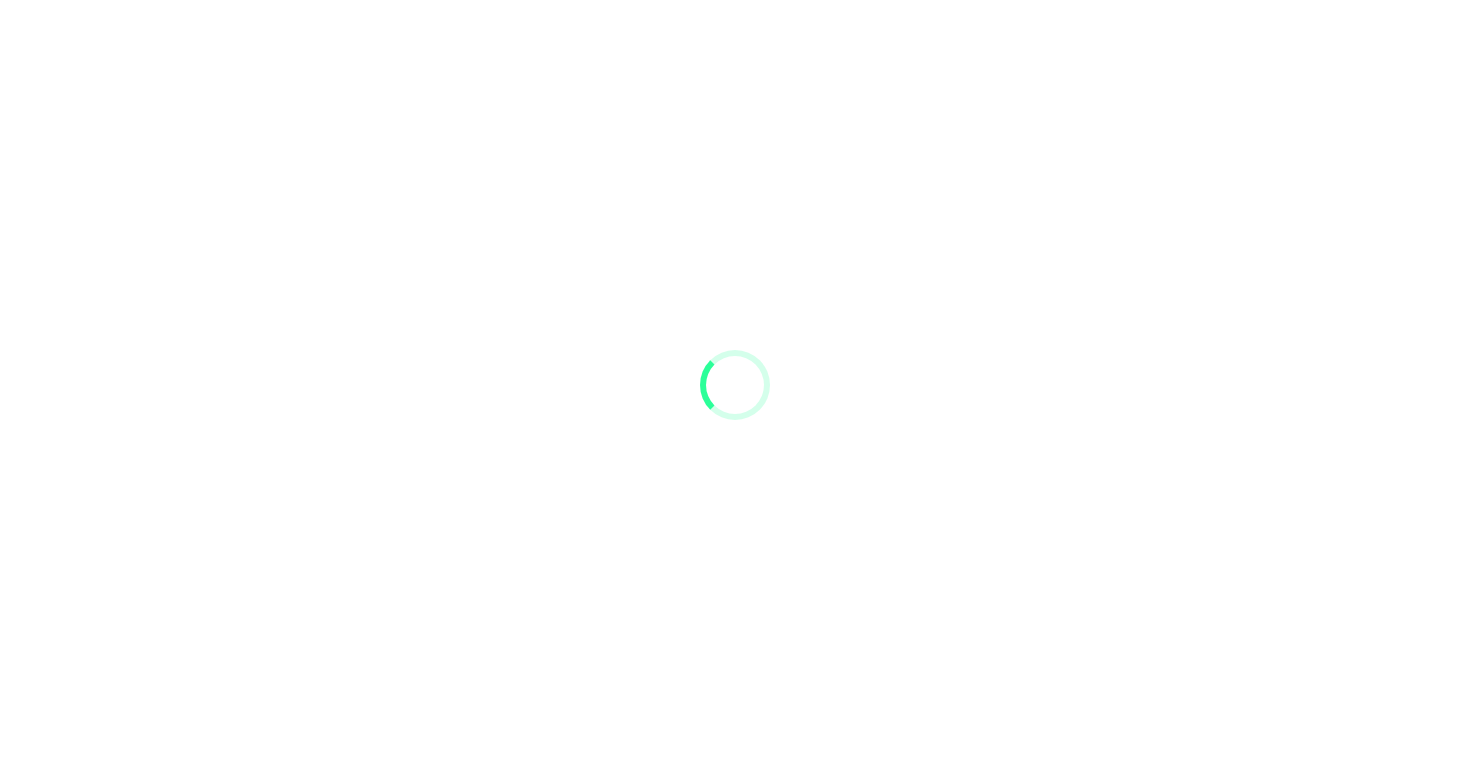 scroll, scrollTop: 0, scrollLeft: 0, axis: both 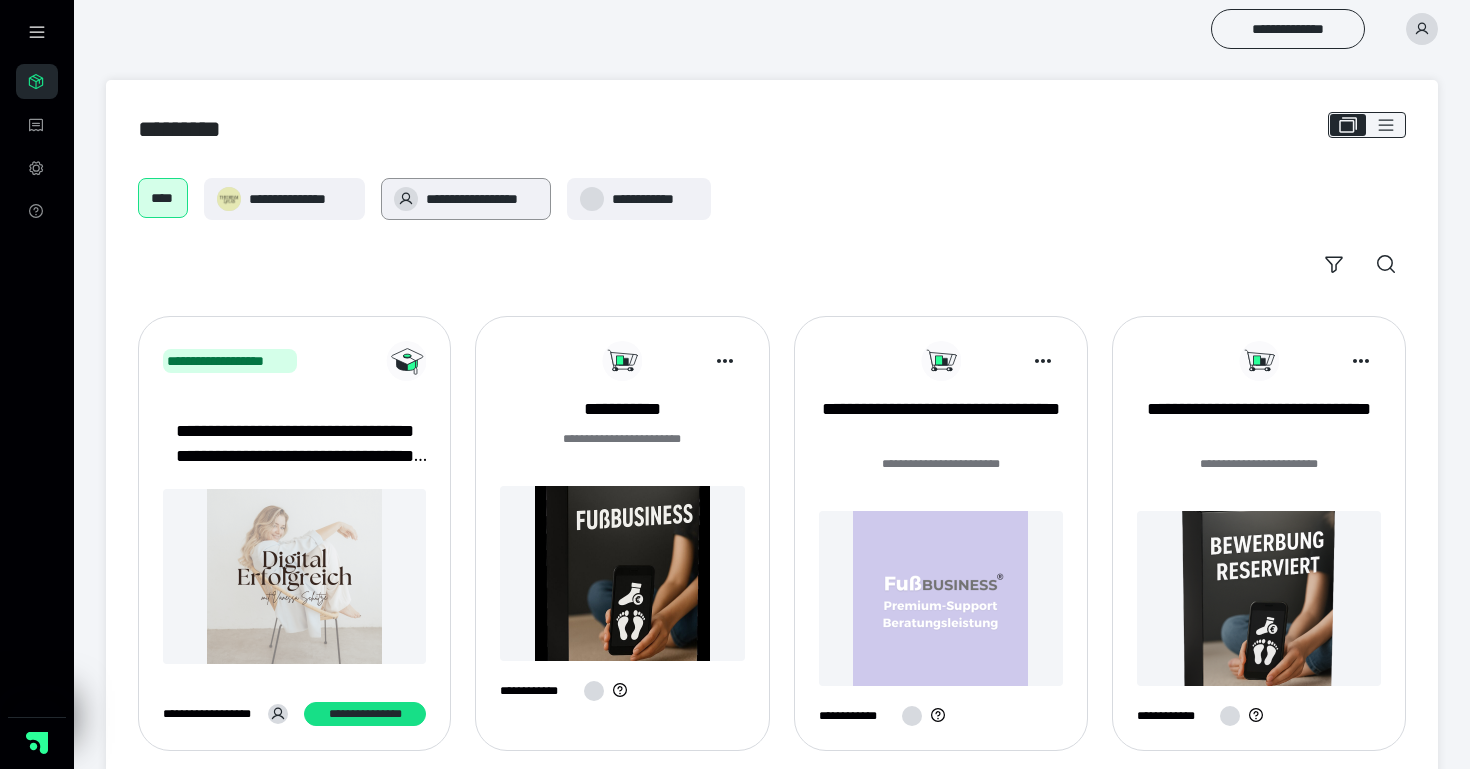 click on "**********" at bounding box center [465, 199] 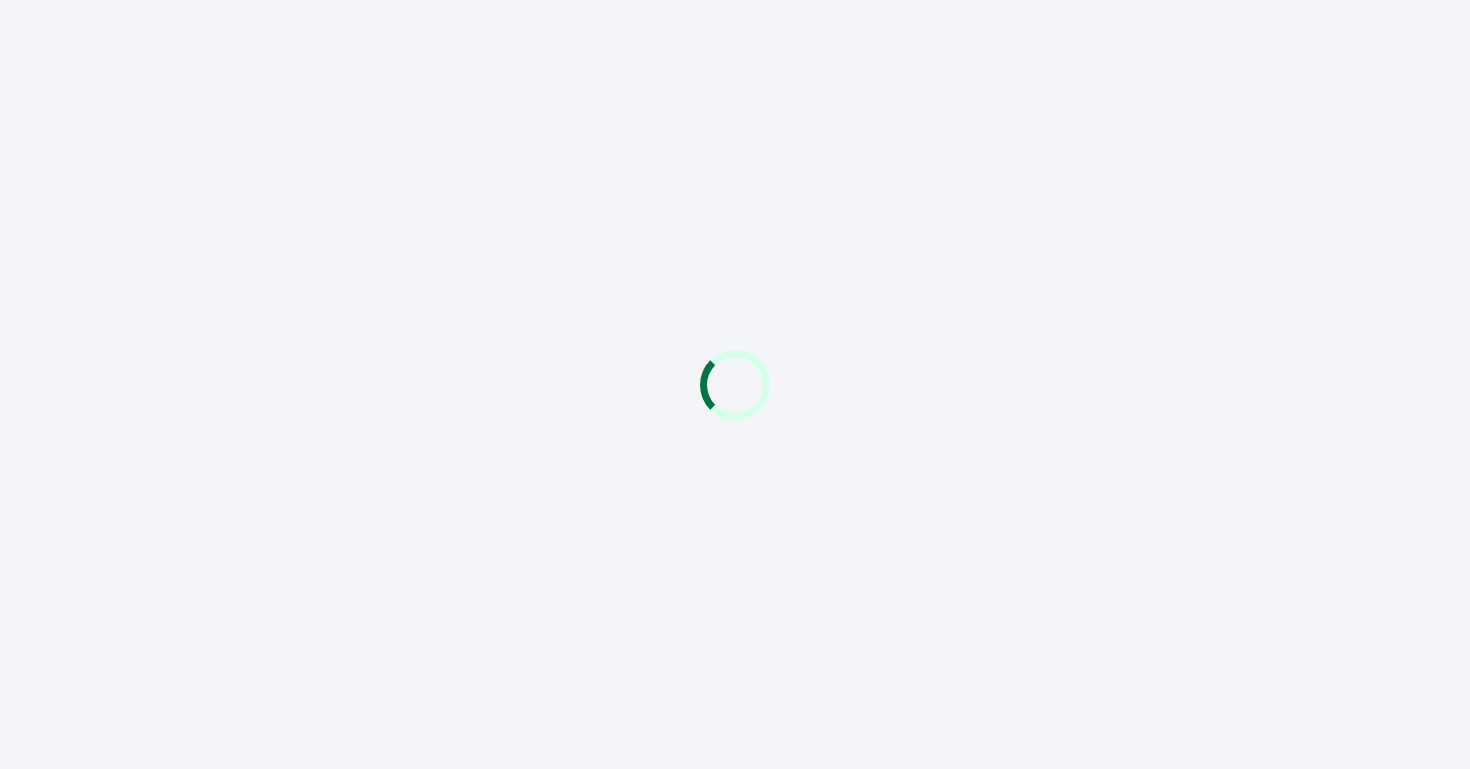 scroll, scrollTop: 0, scrollLeft: 0, axis: both 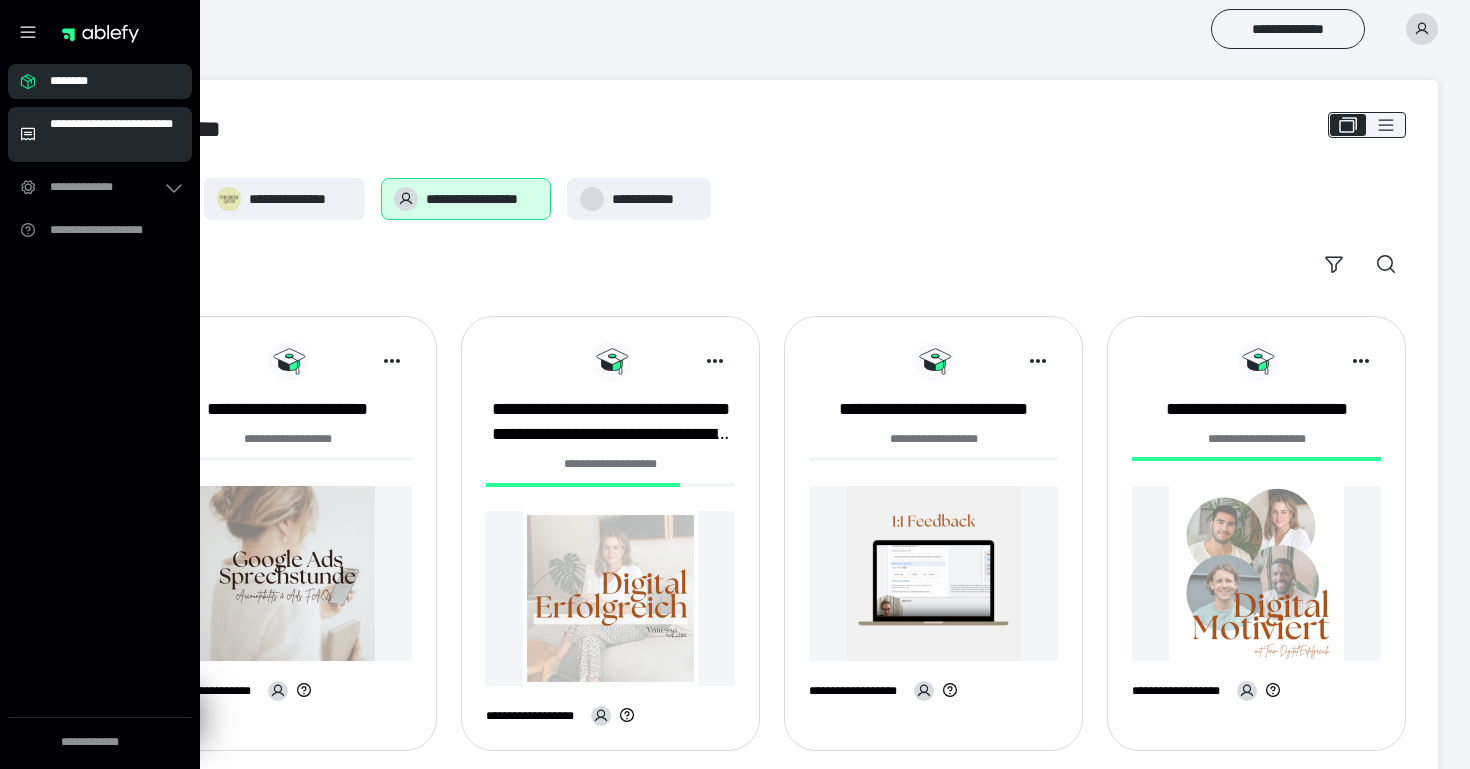 click on "**********" at bounding box center [115, 134] 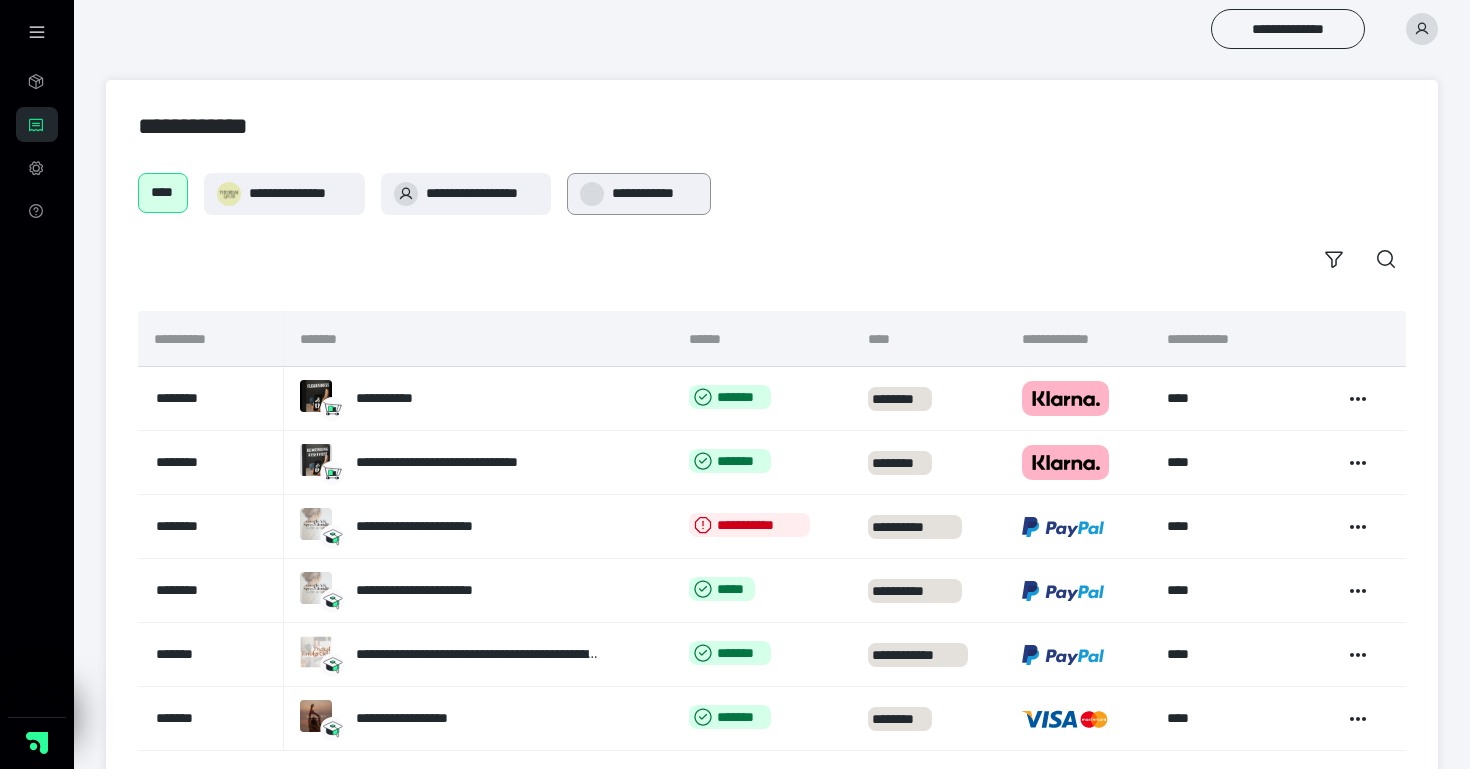 scroll, scrollTop: 38, scrollLeft: 0, axis: vertical 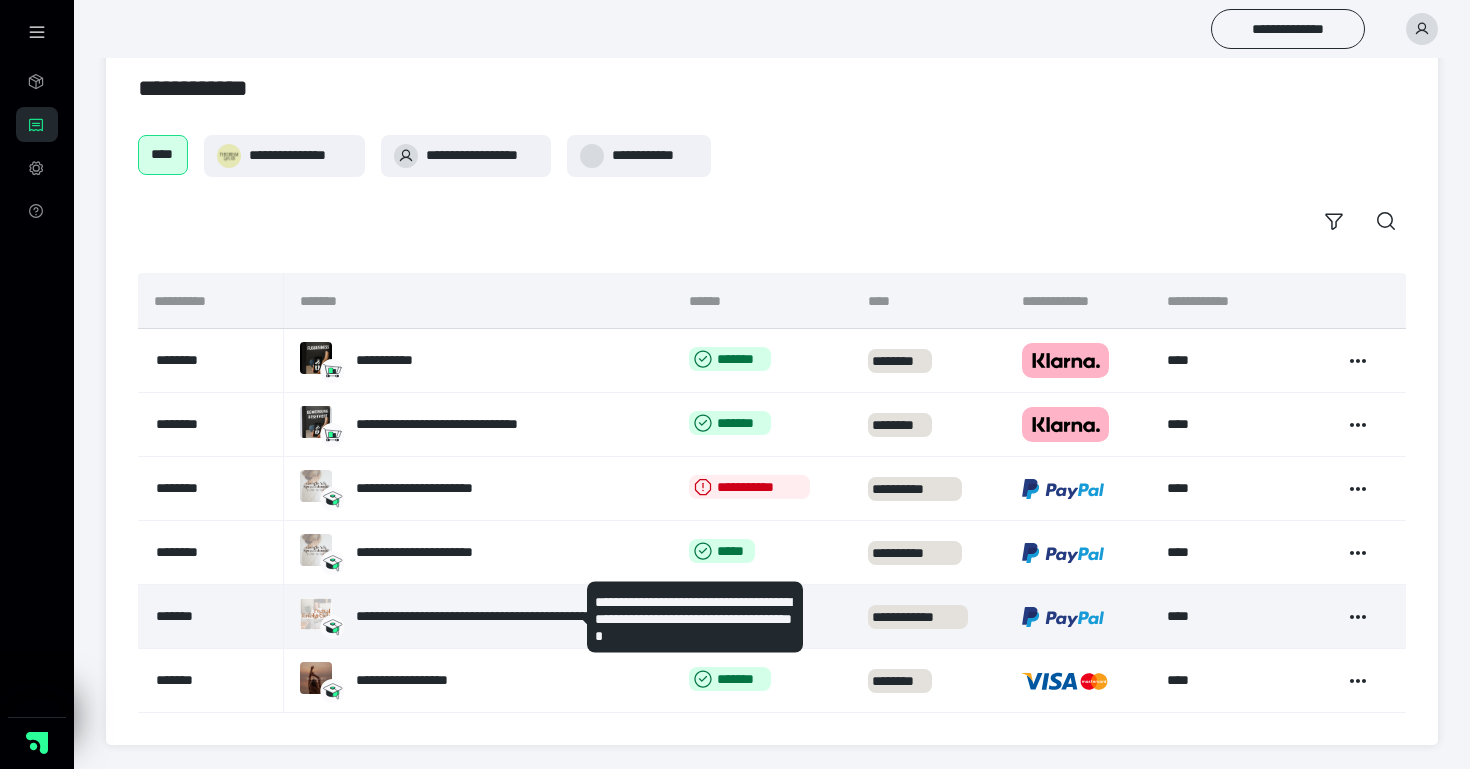 click on "**********" at bounding box center (478, 616) 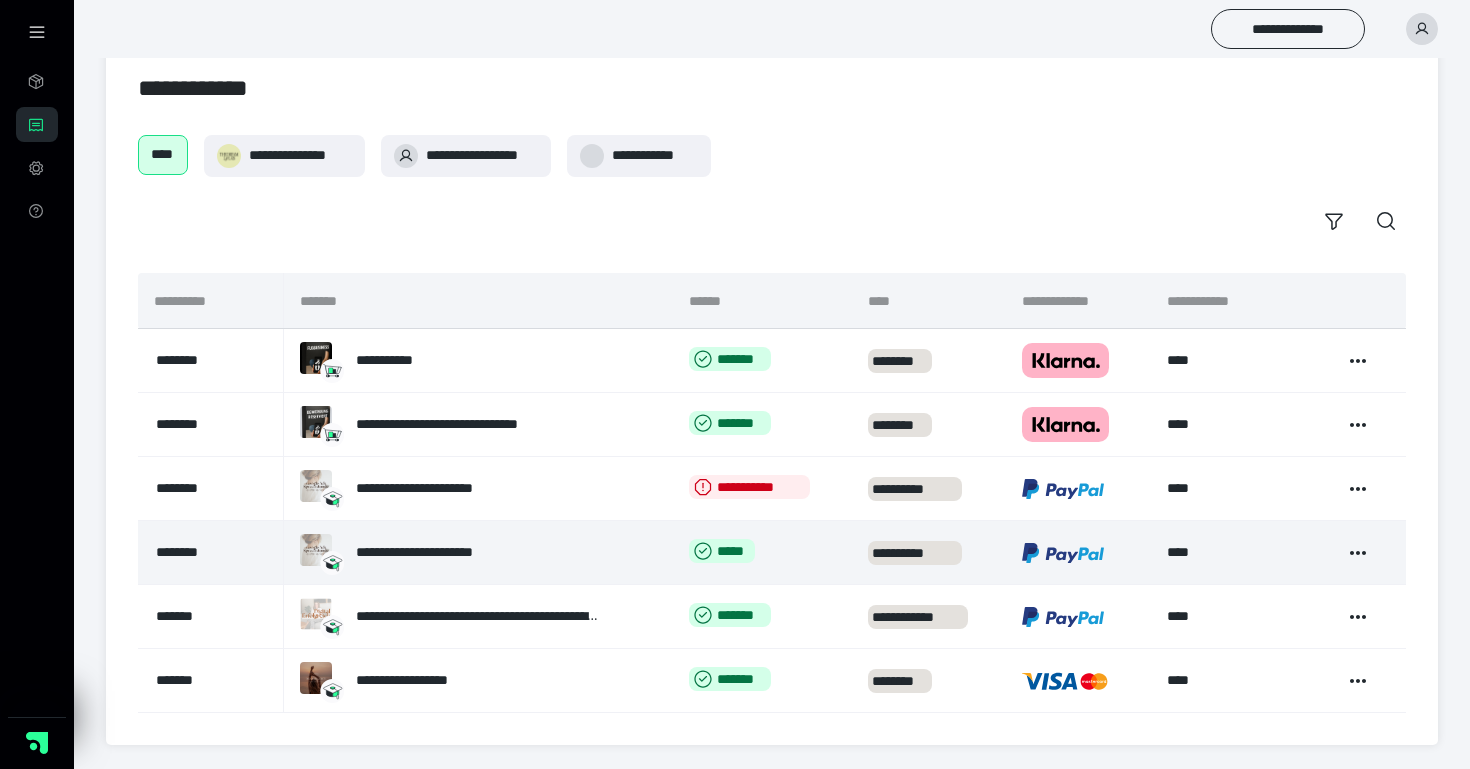 click on "**********" at bounding box center (443, 552) 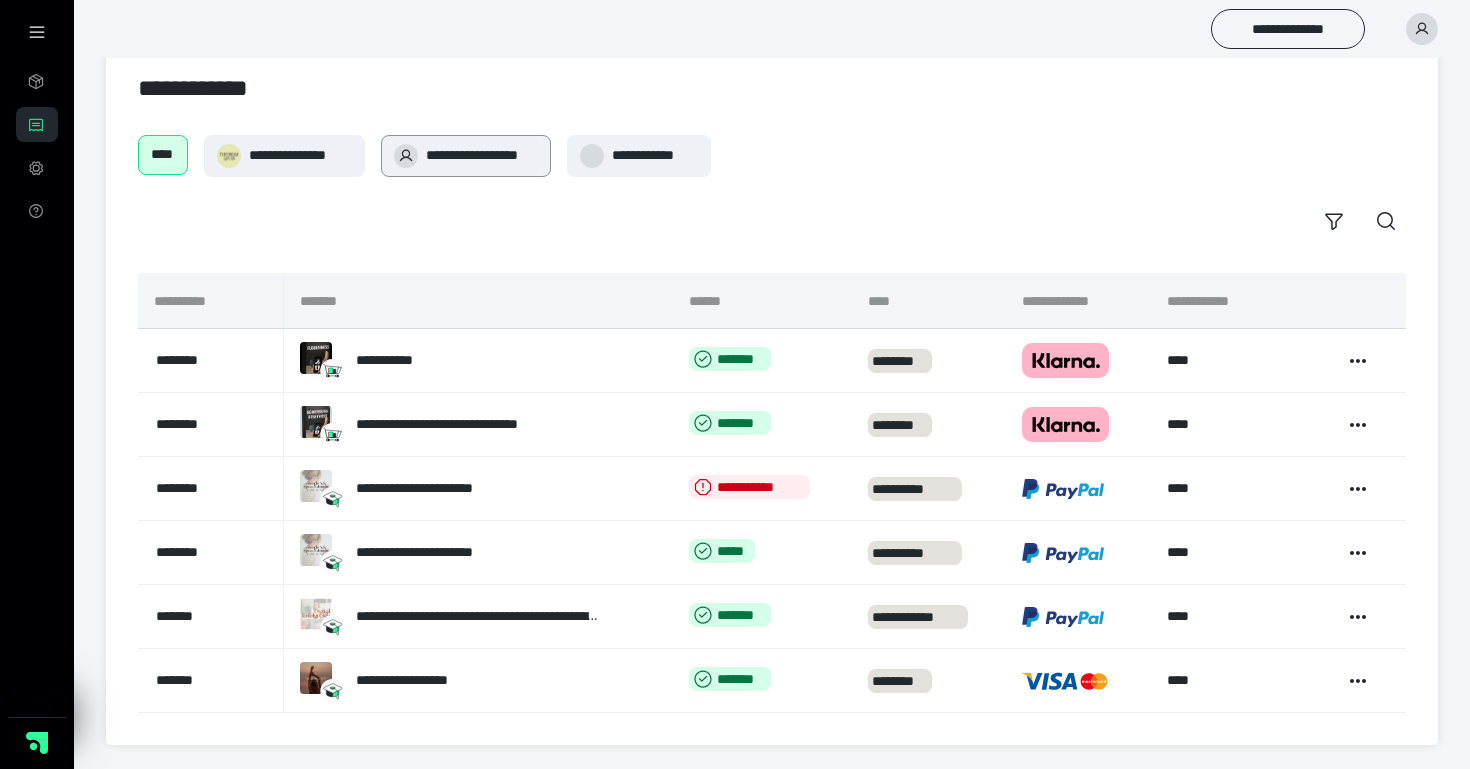 click on "**********" at bounding box center (481, 155) 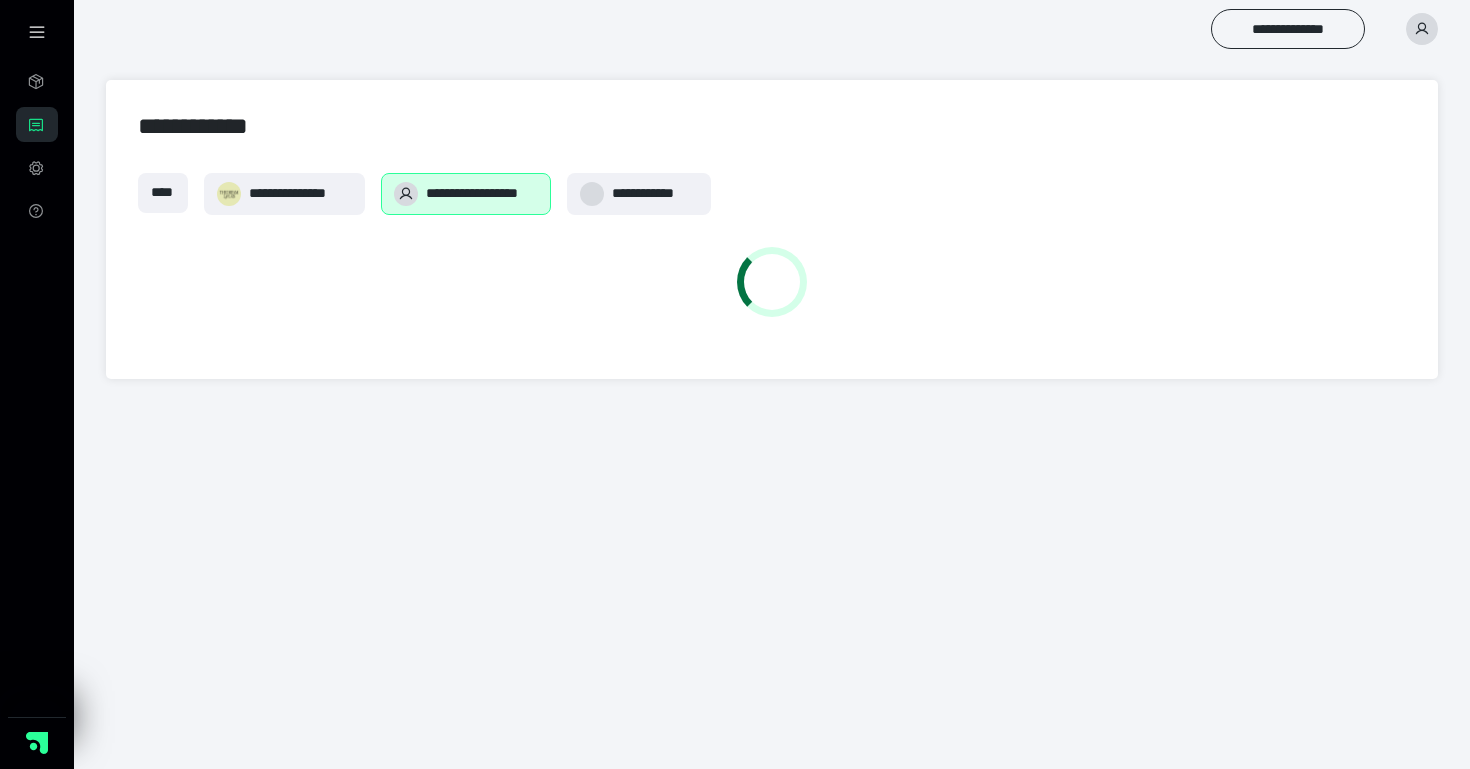 scroll, scrollTop: 0, scrollLeft: 0, axis: both 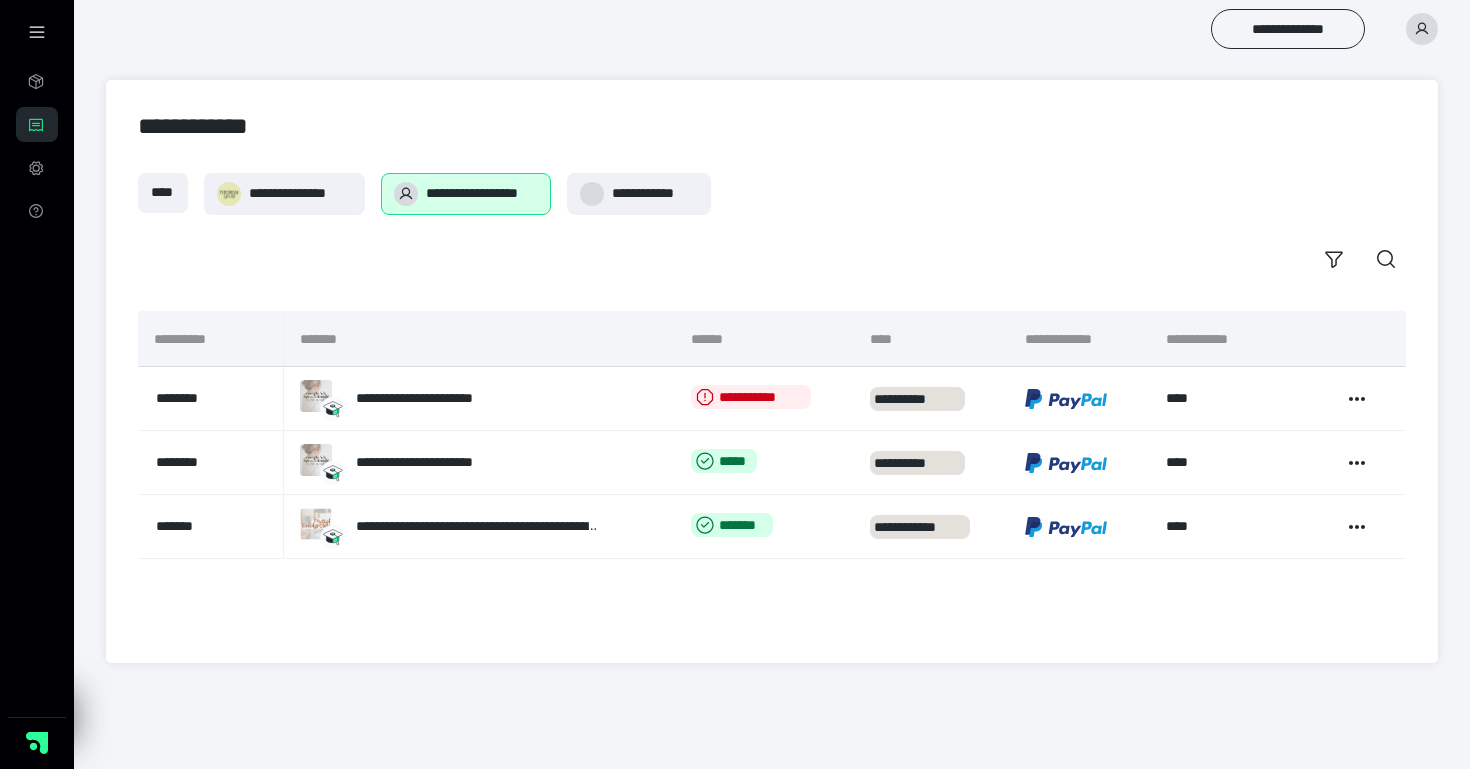 click at bounding box center (1422, 29) 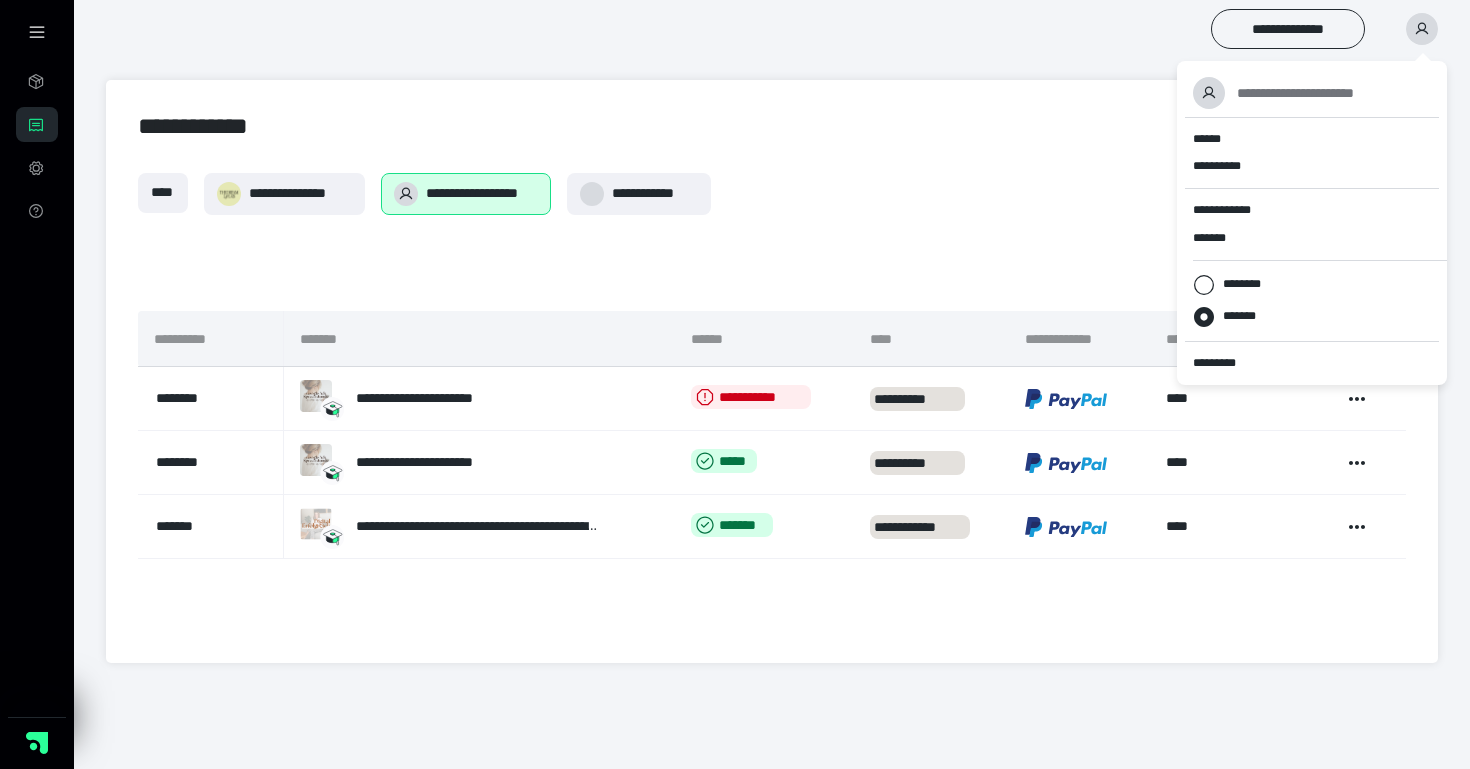 click on "**********" at bounding box center [772, 194] 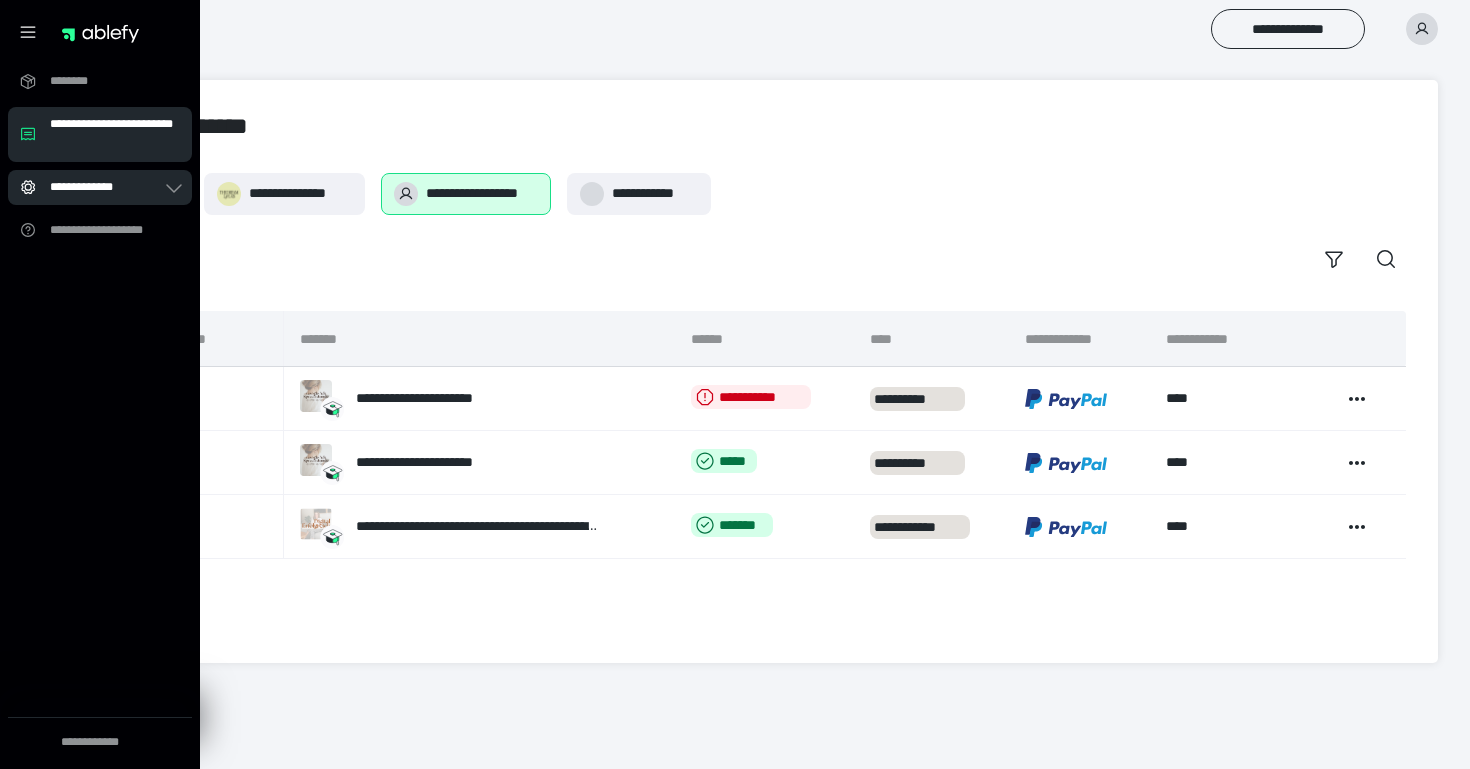 click on "**********" at bounding box center [100, 187] 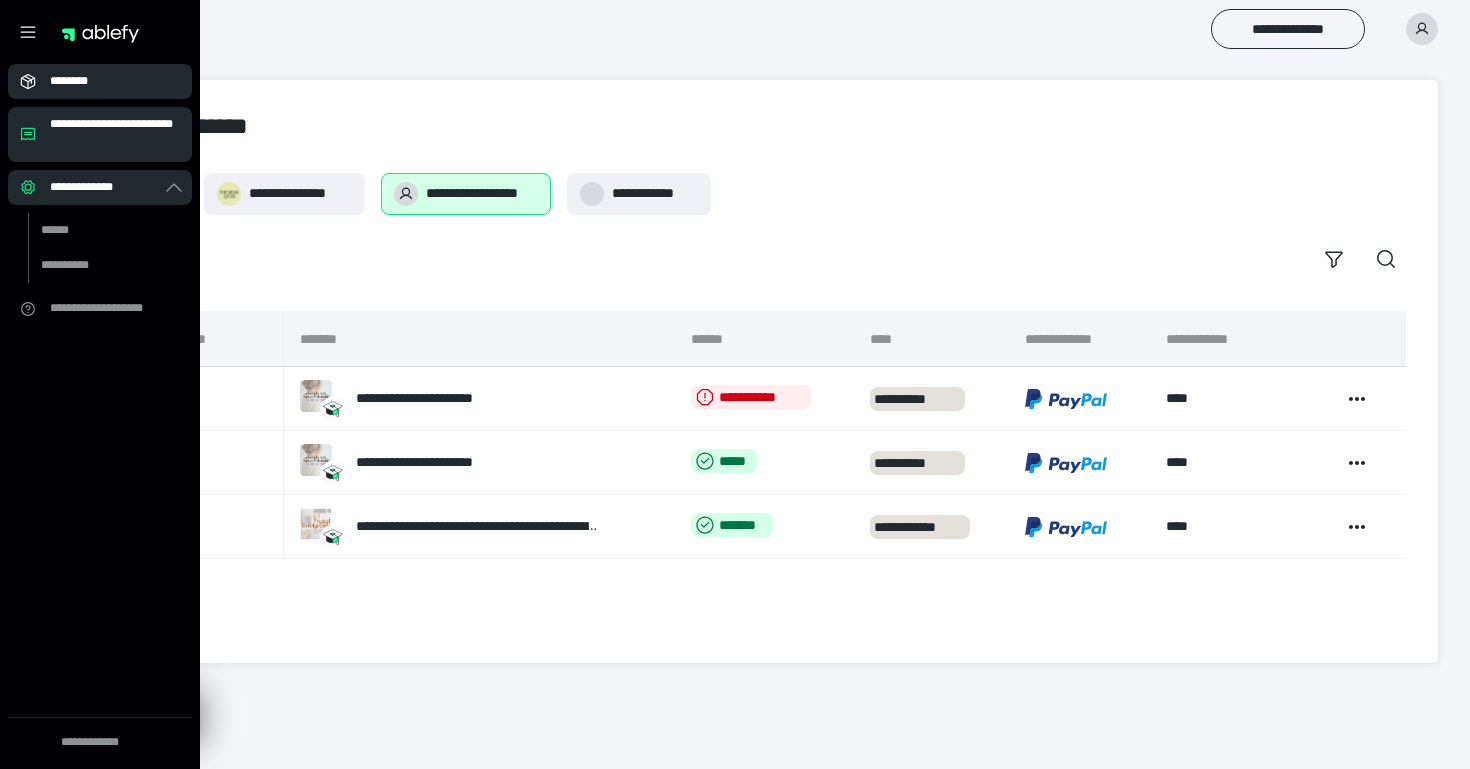 click on "********" at bounding box center (100, 81) 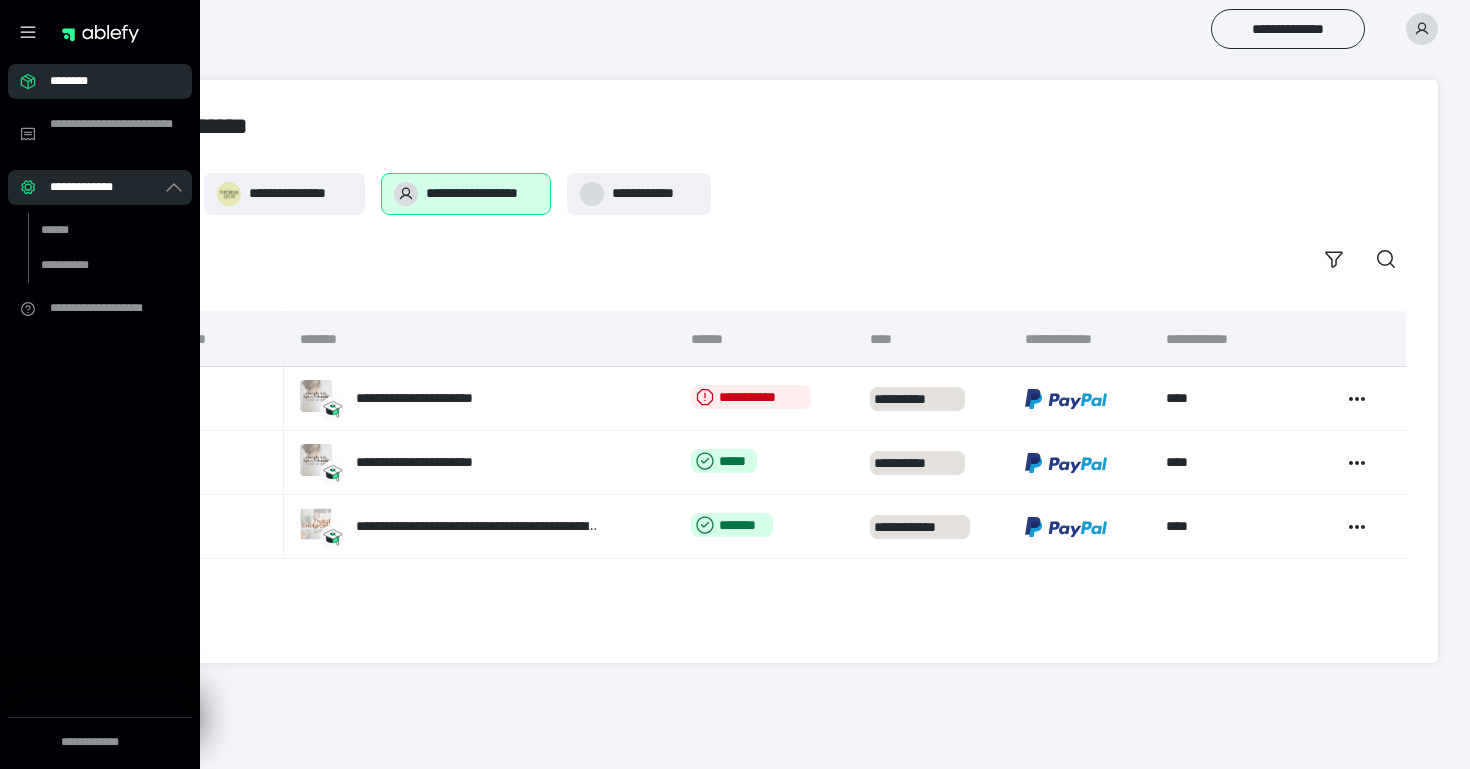 click on "********" at bounding box center [100, 81] 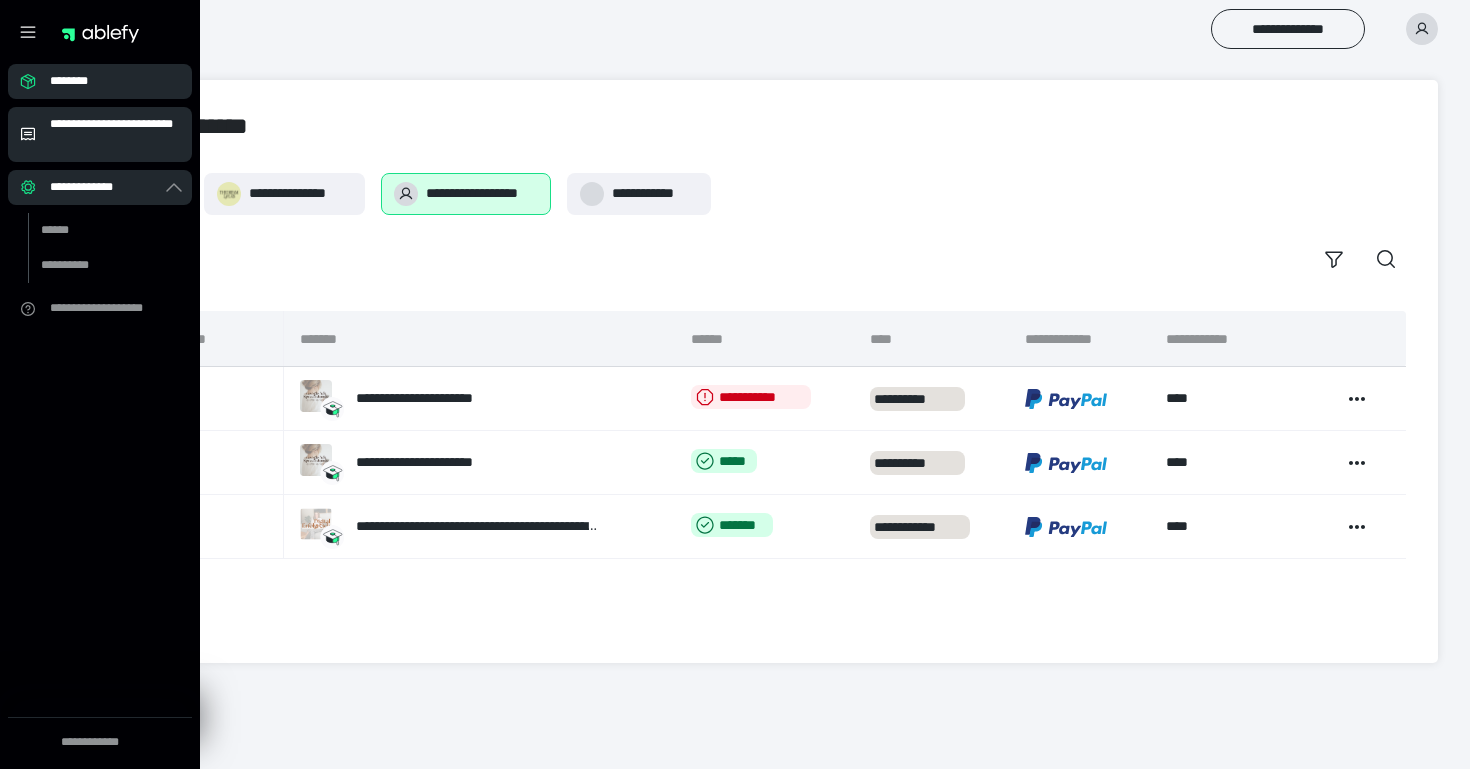 click on "**********" at bounding box center [115, 134] 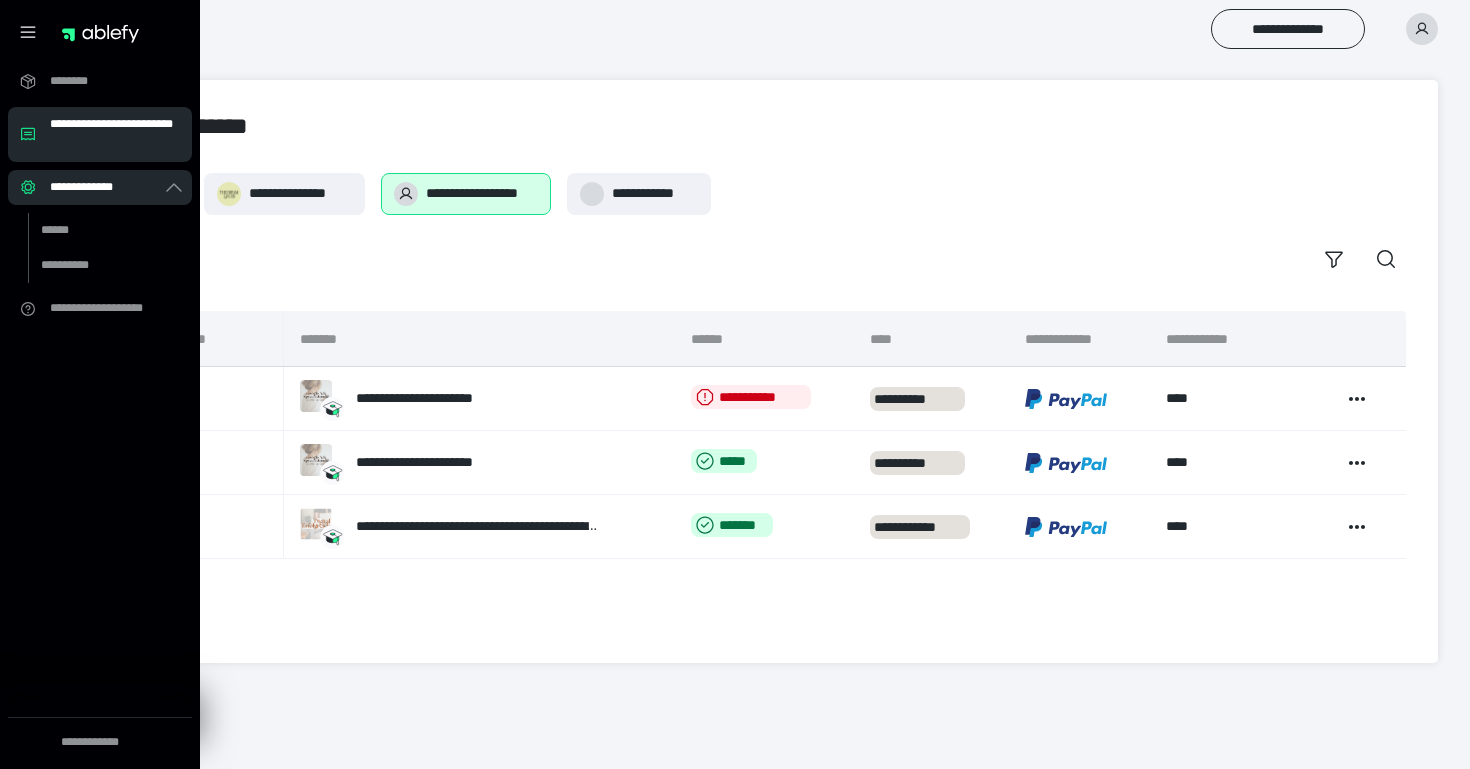 click on "**********" at bounding box center (115, 134) 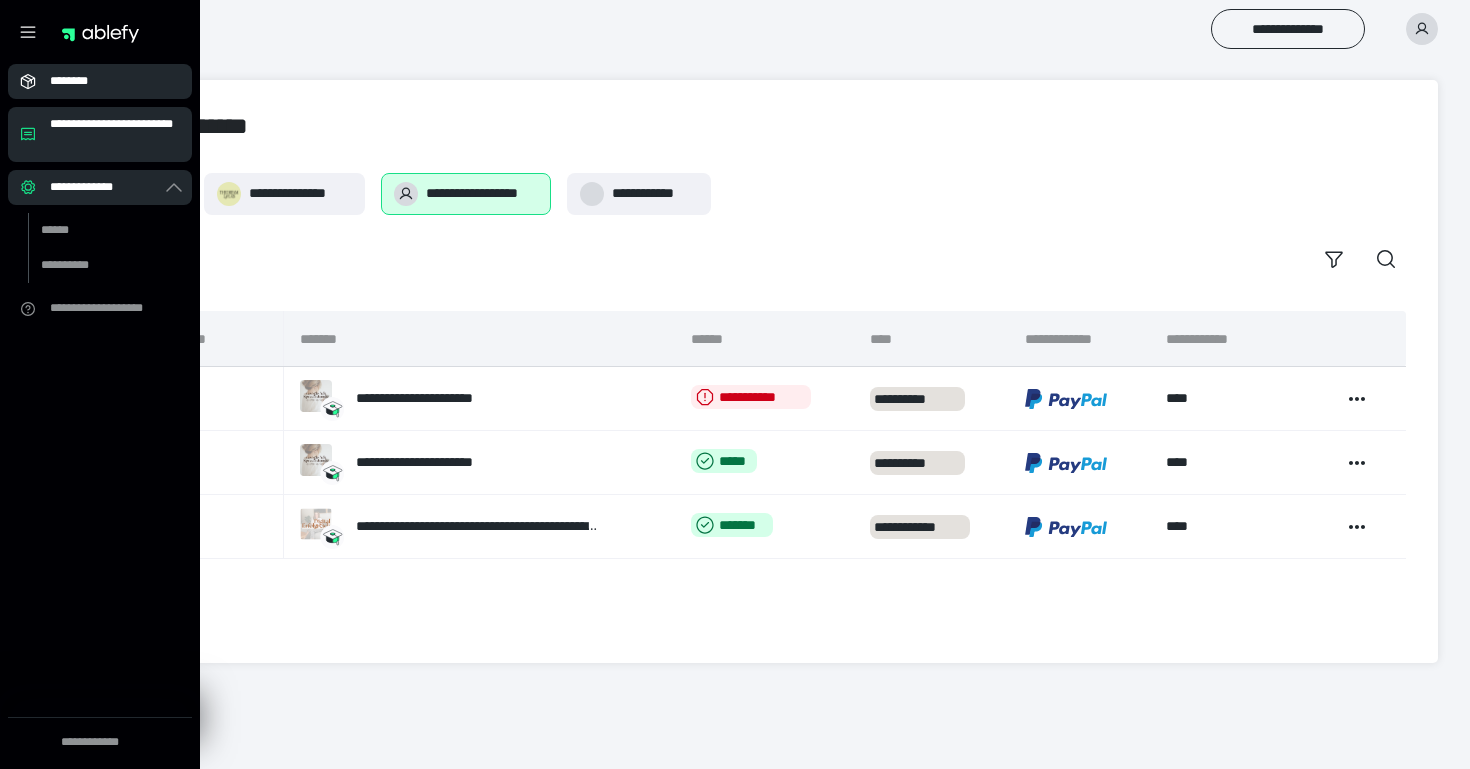 click on "********" at bounding box center [106, 81] 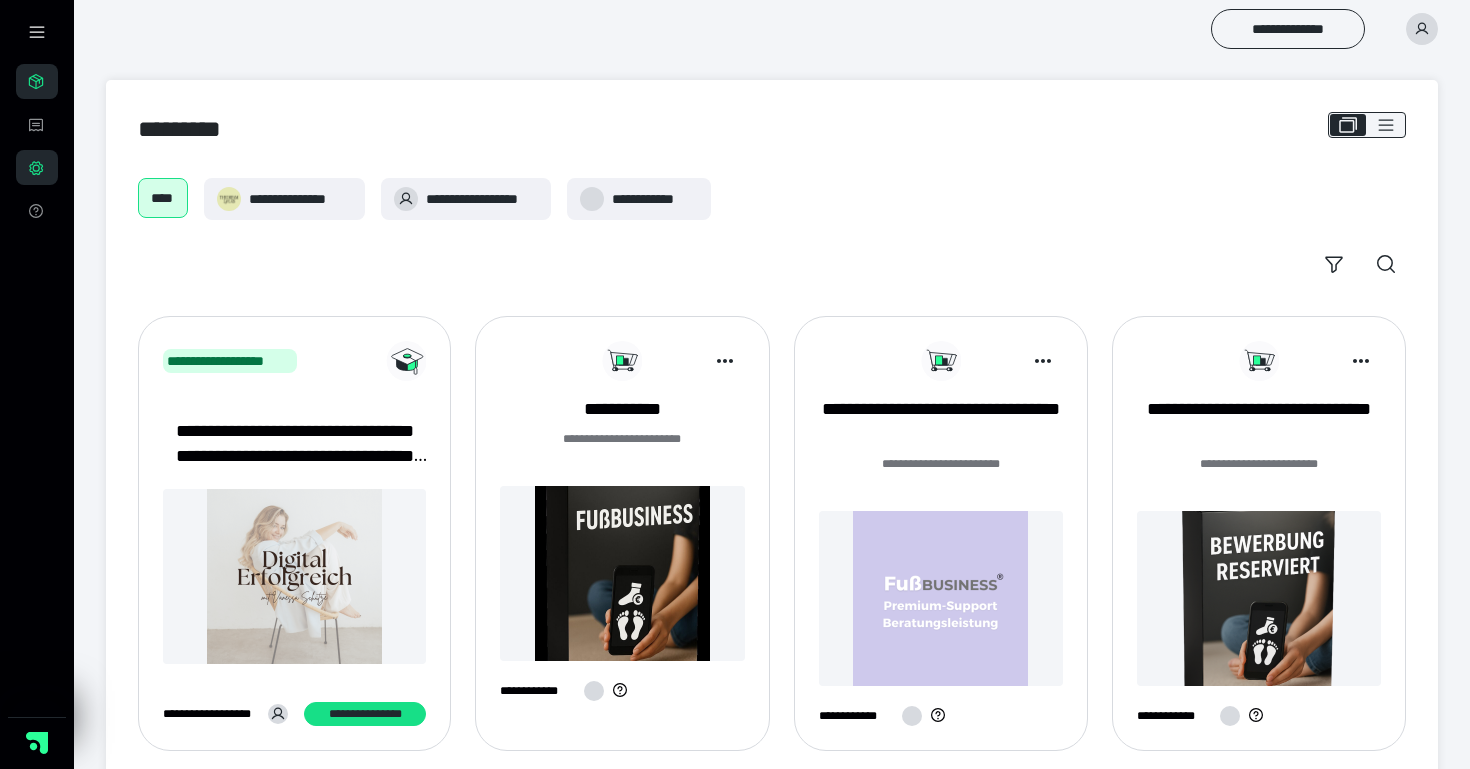 click 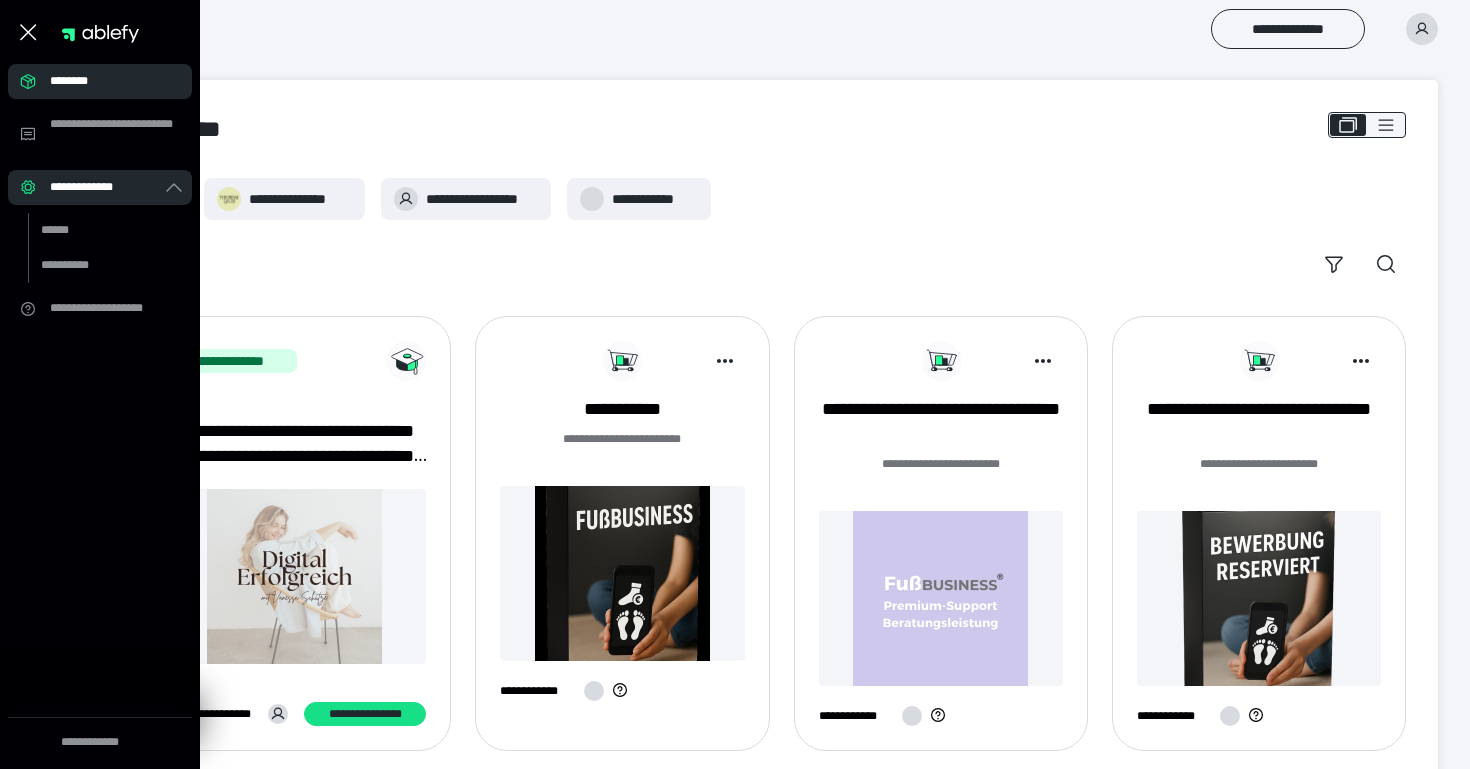 click on "*********" at bounding box center (772, 129) 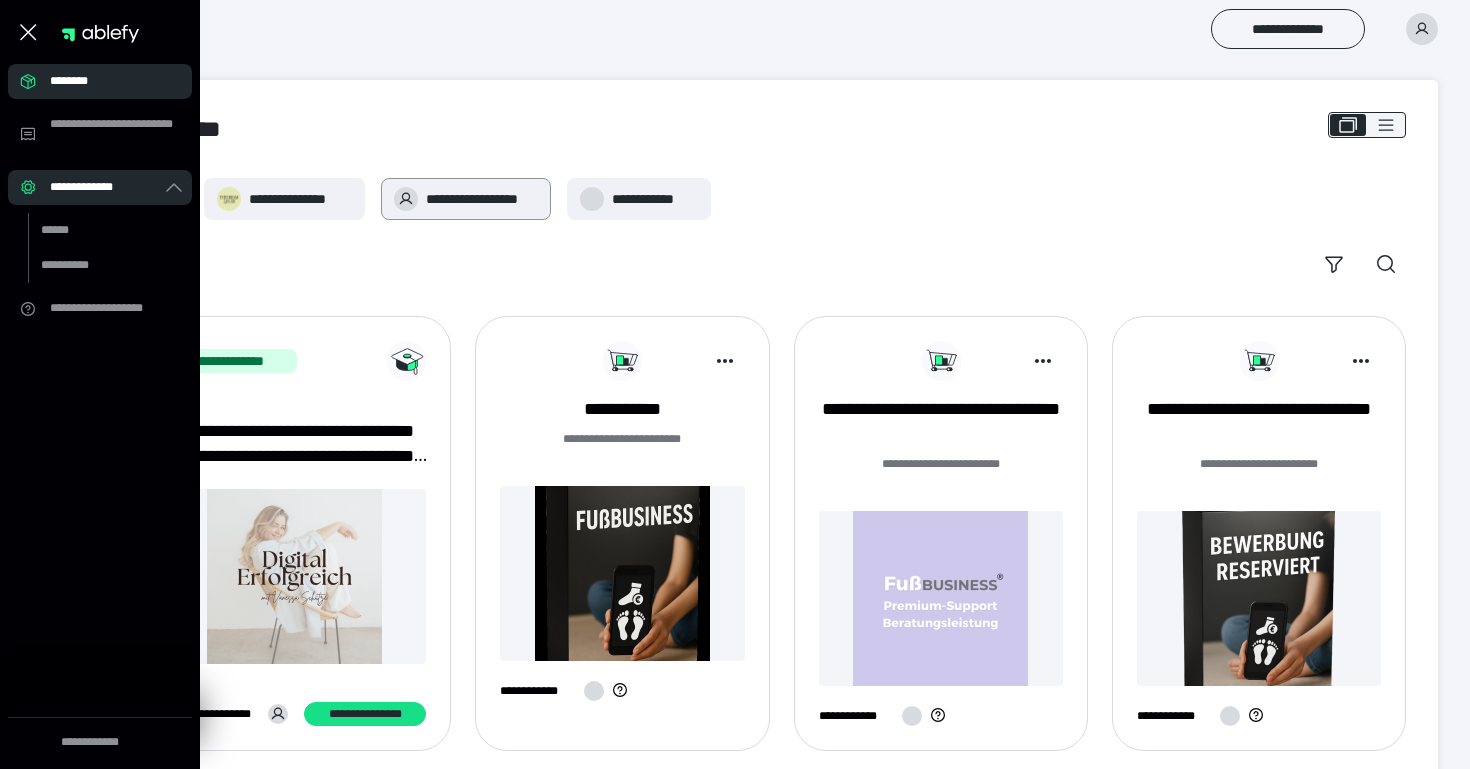 click on "**********" at bounding box center [481, 199] 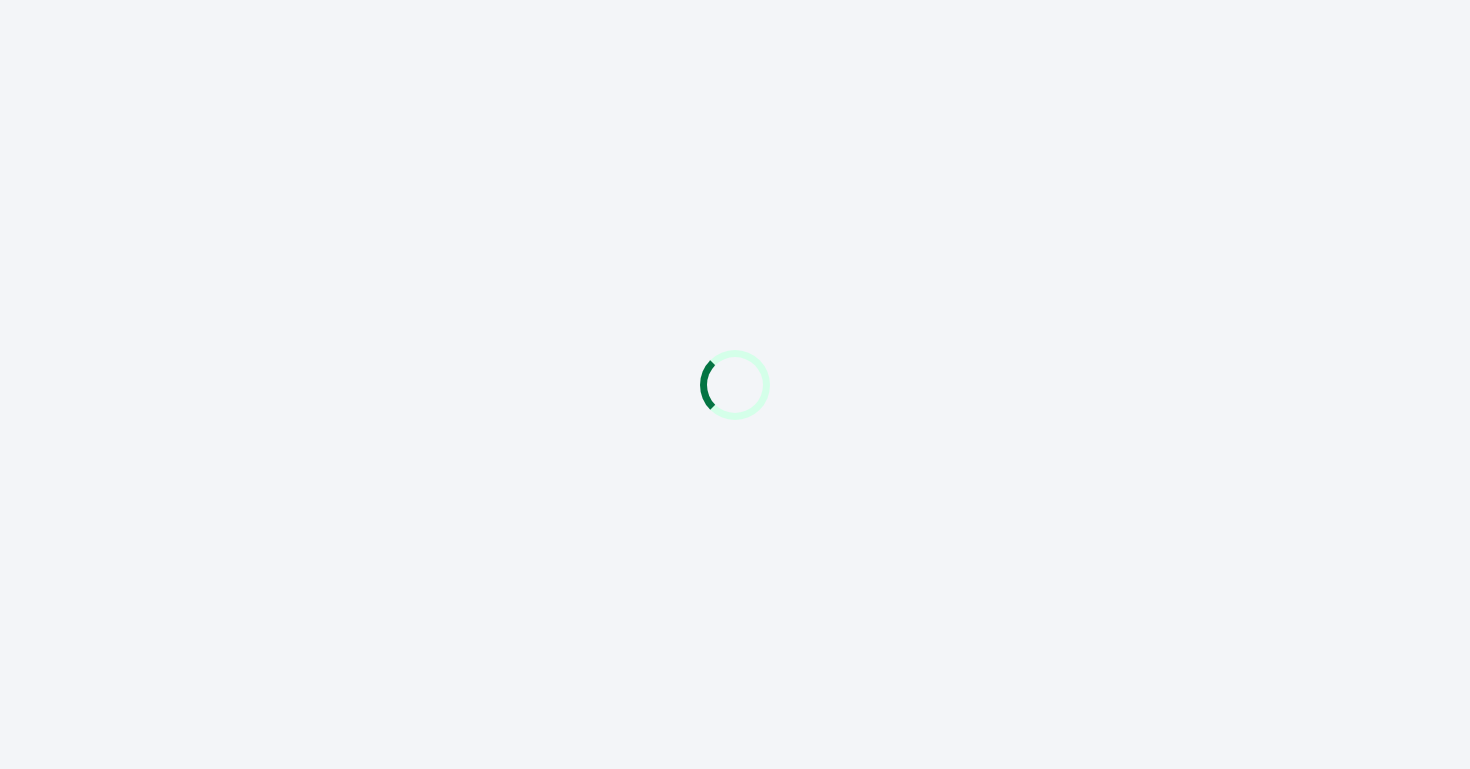 scroll, scrollTop: 0, scrollLeft: 0, axis: both 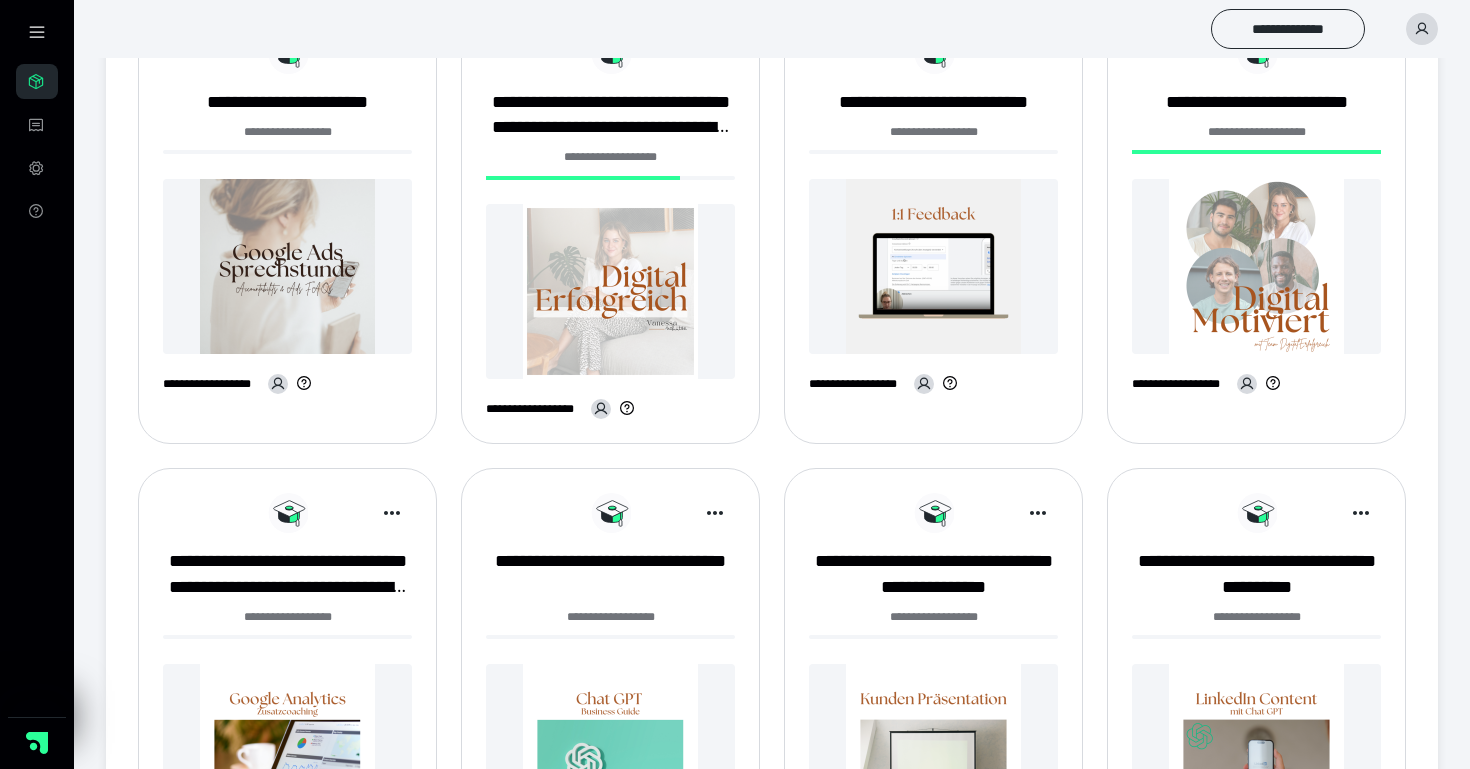 click at bounding box center (287, 266) 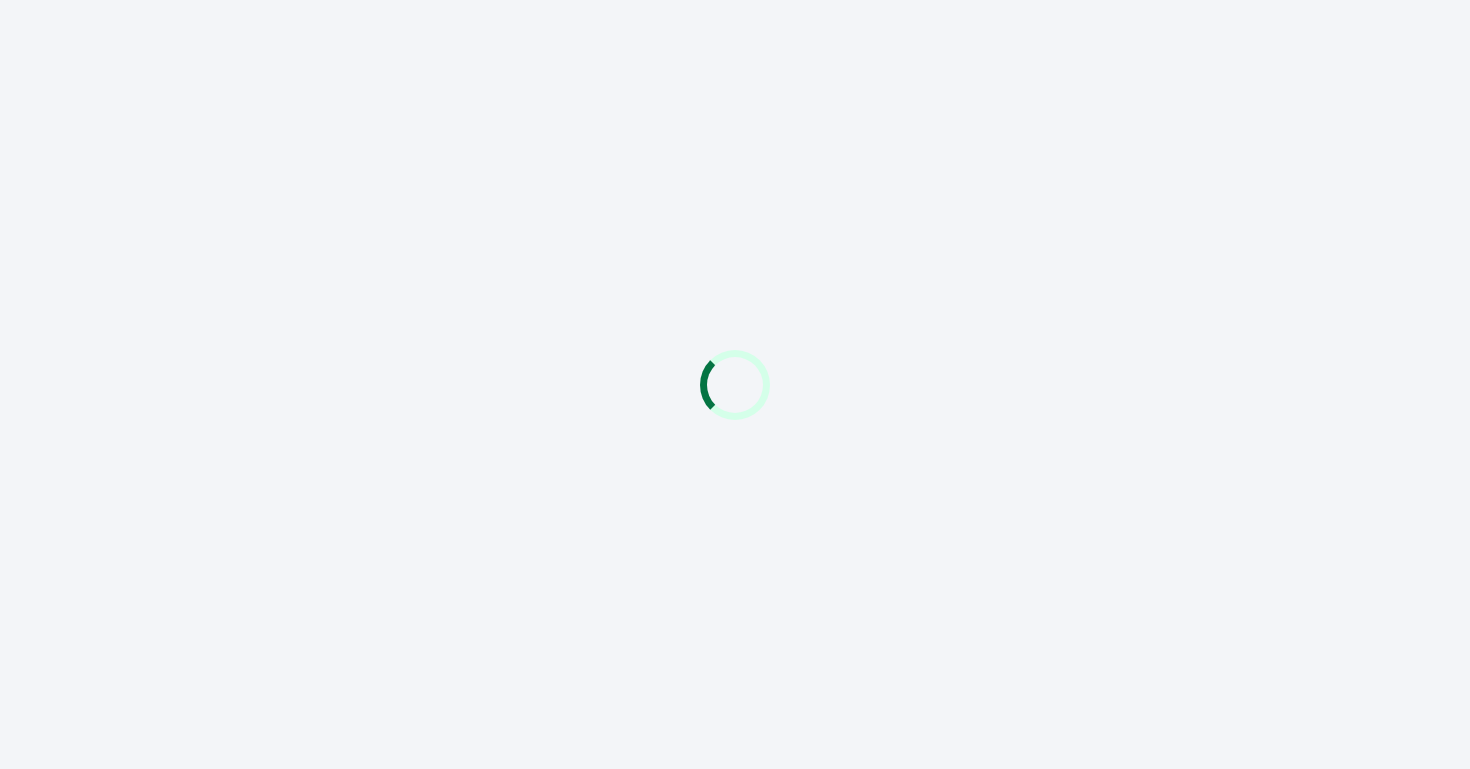 scroll, scrollTop: 0, scrollLeft: 0, axis: both 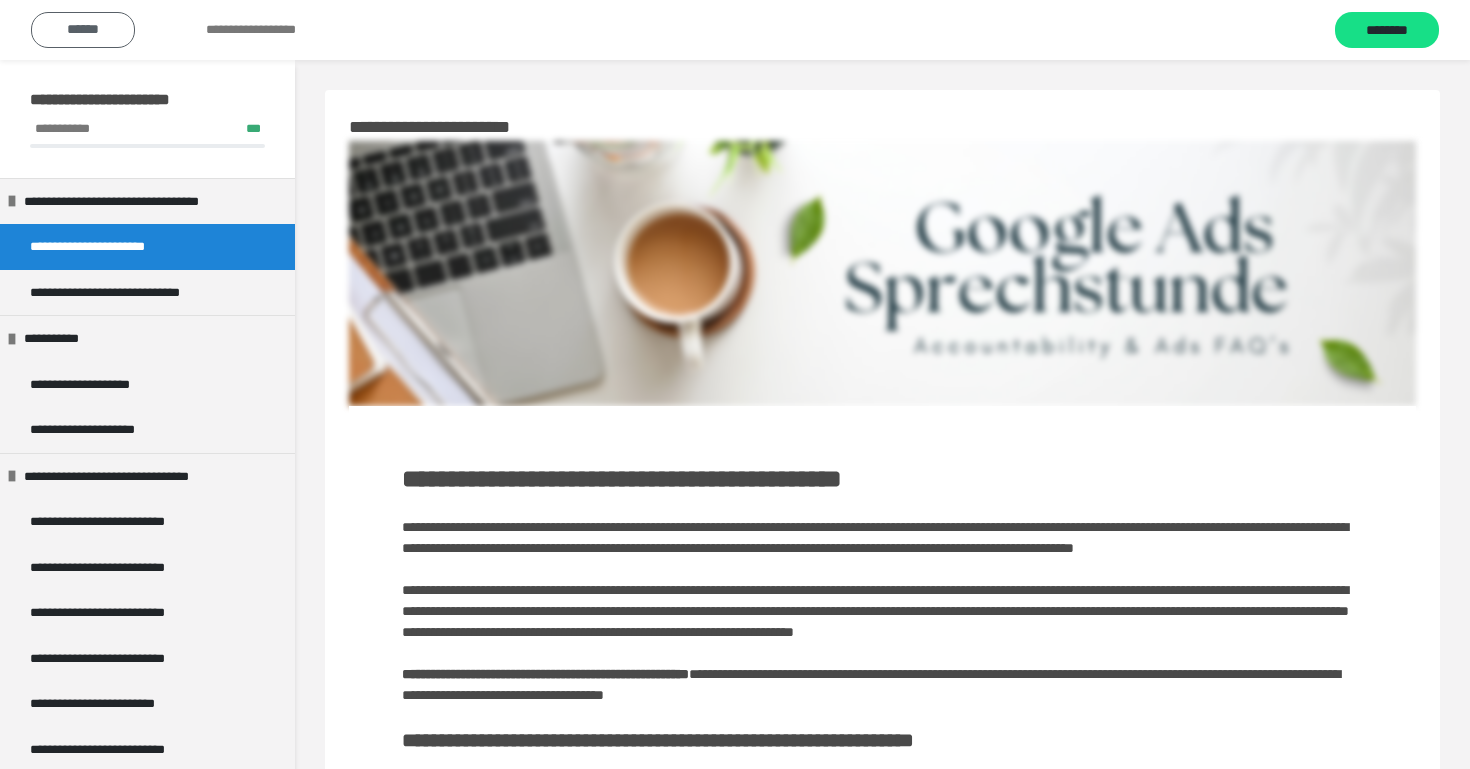 click on "******" at bounding box center (83, 30) 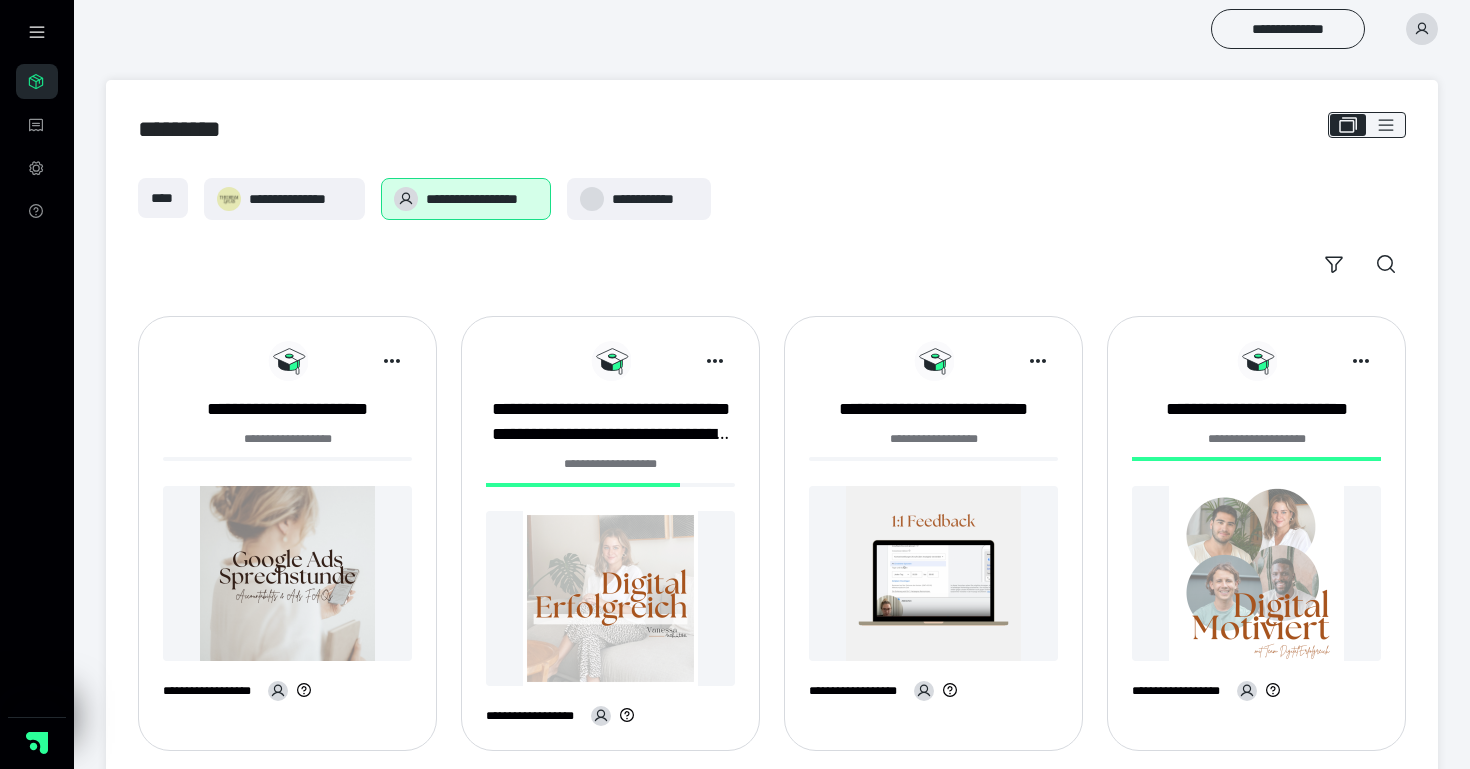 scroll, scrollTop: 307, scrollLeft: 0, axis: vertical 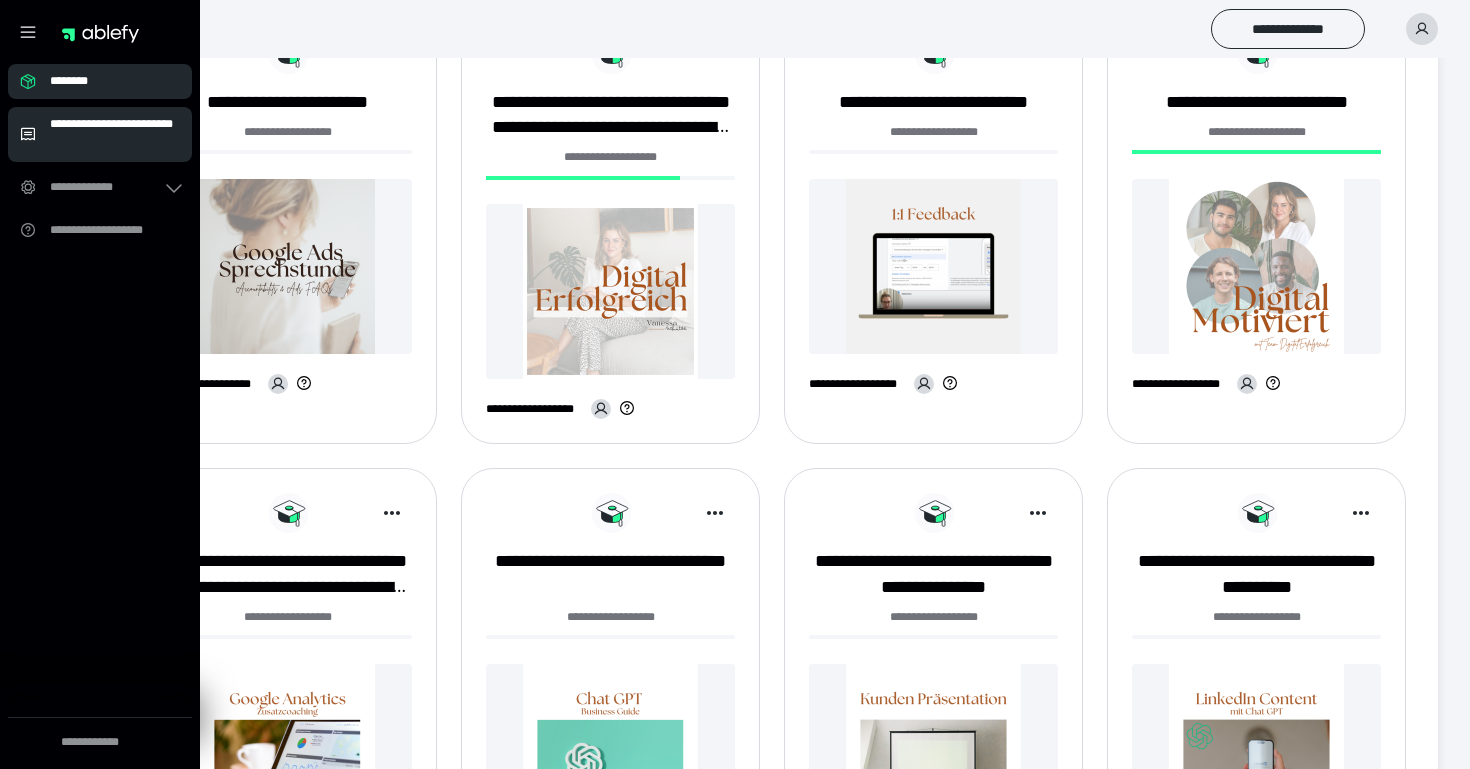 click on "**********" at bounding box center (115, 134) 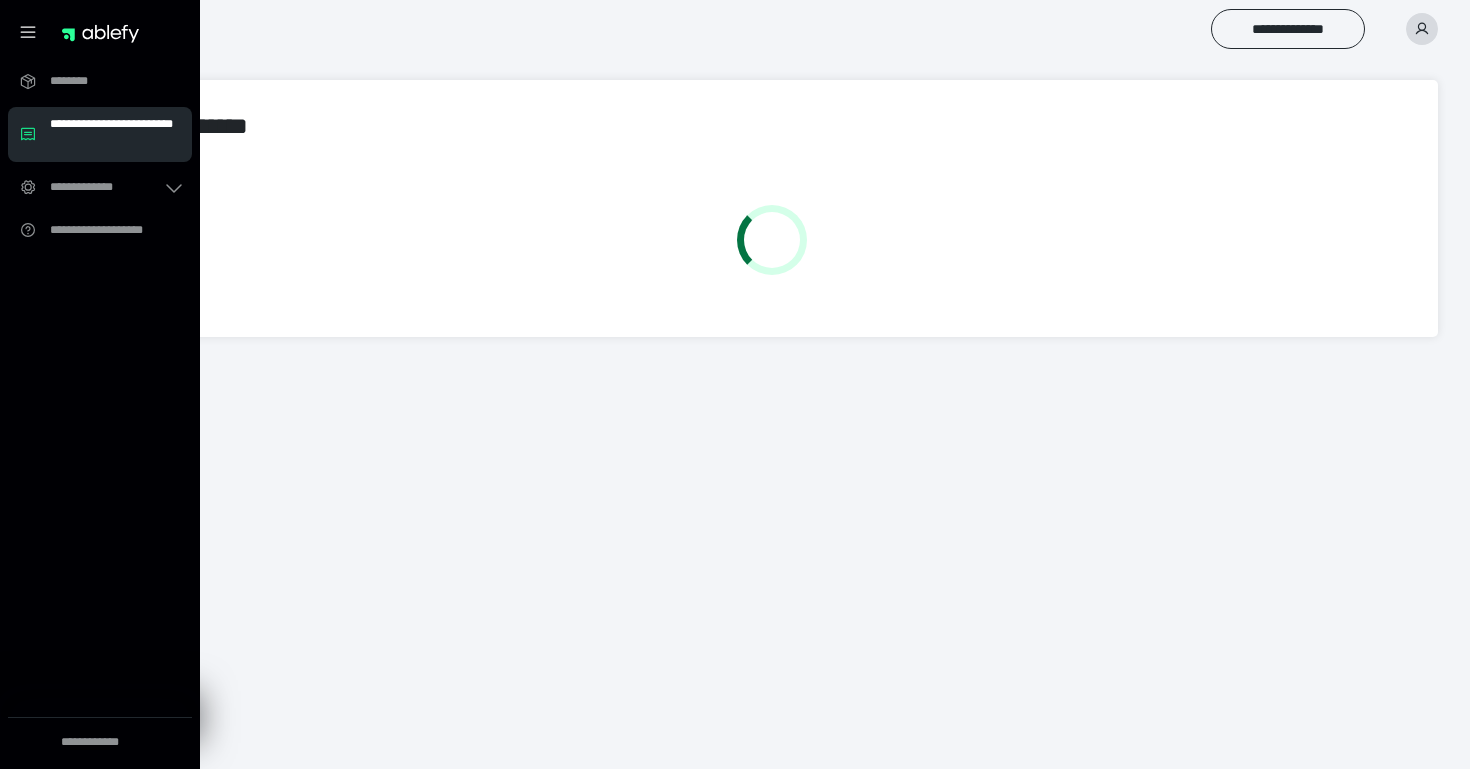 scroll, scrollTop: 0, scrollLeft: 0, axis: both 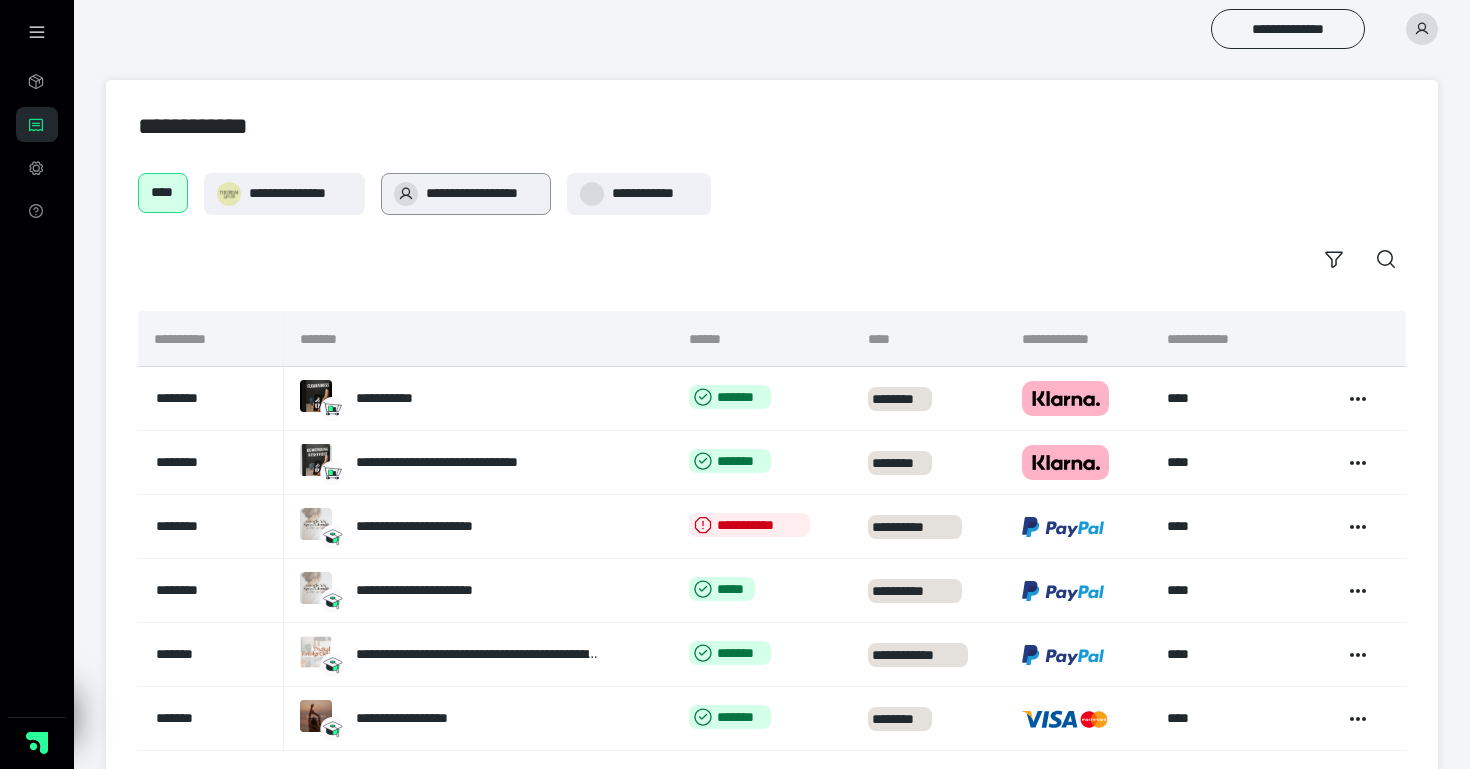 click on "**********" at bounding box center [465, 194] 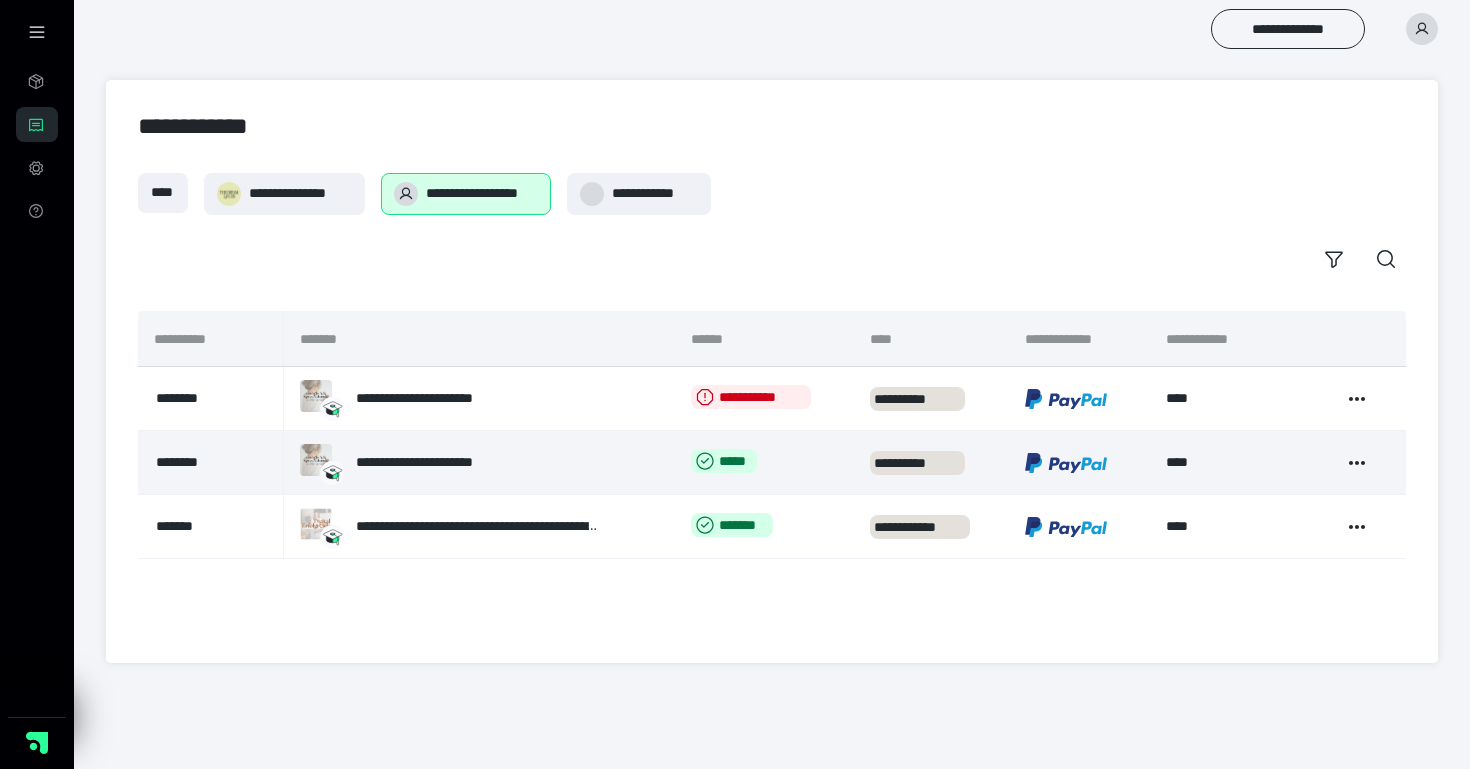 click on "**********" at bounding box center [443, 462] 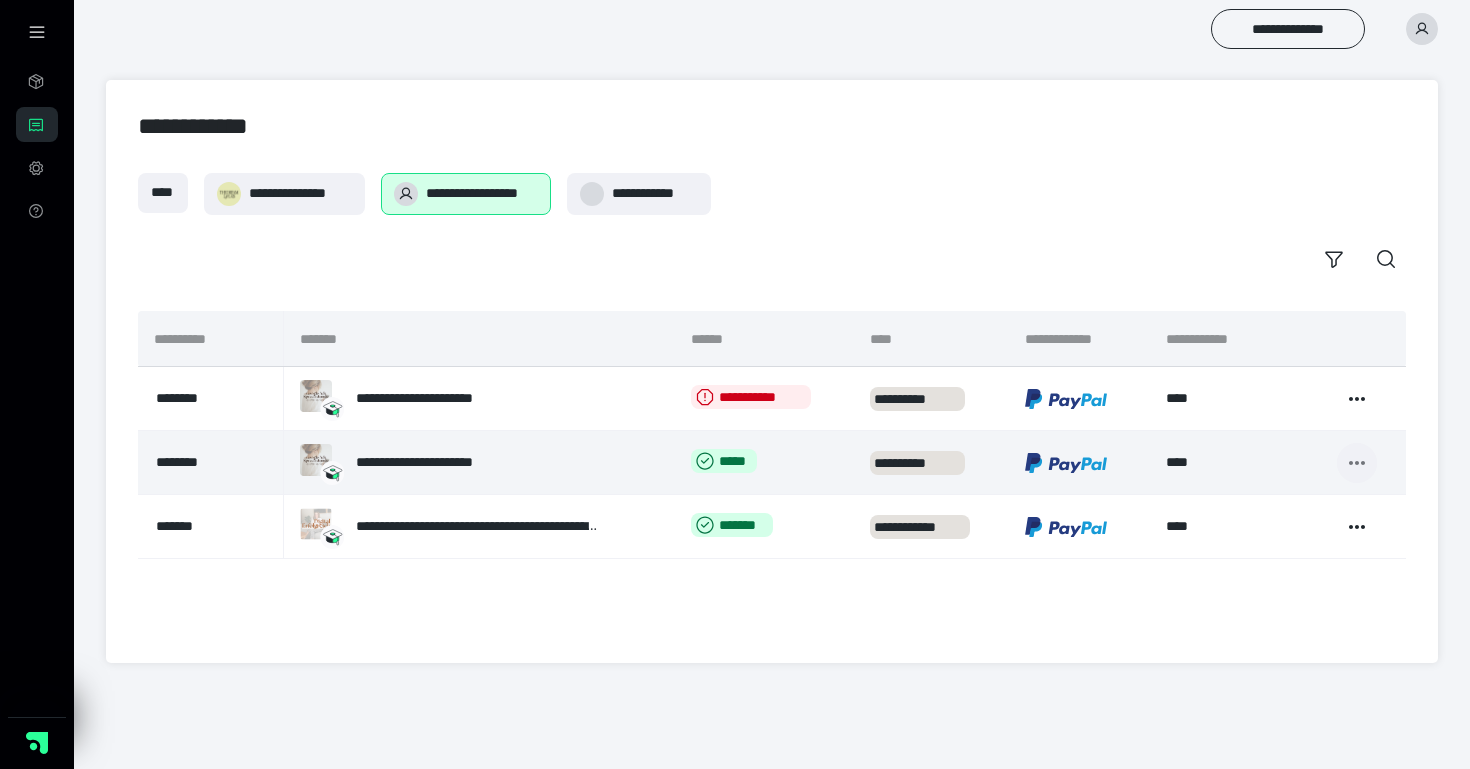 click 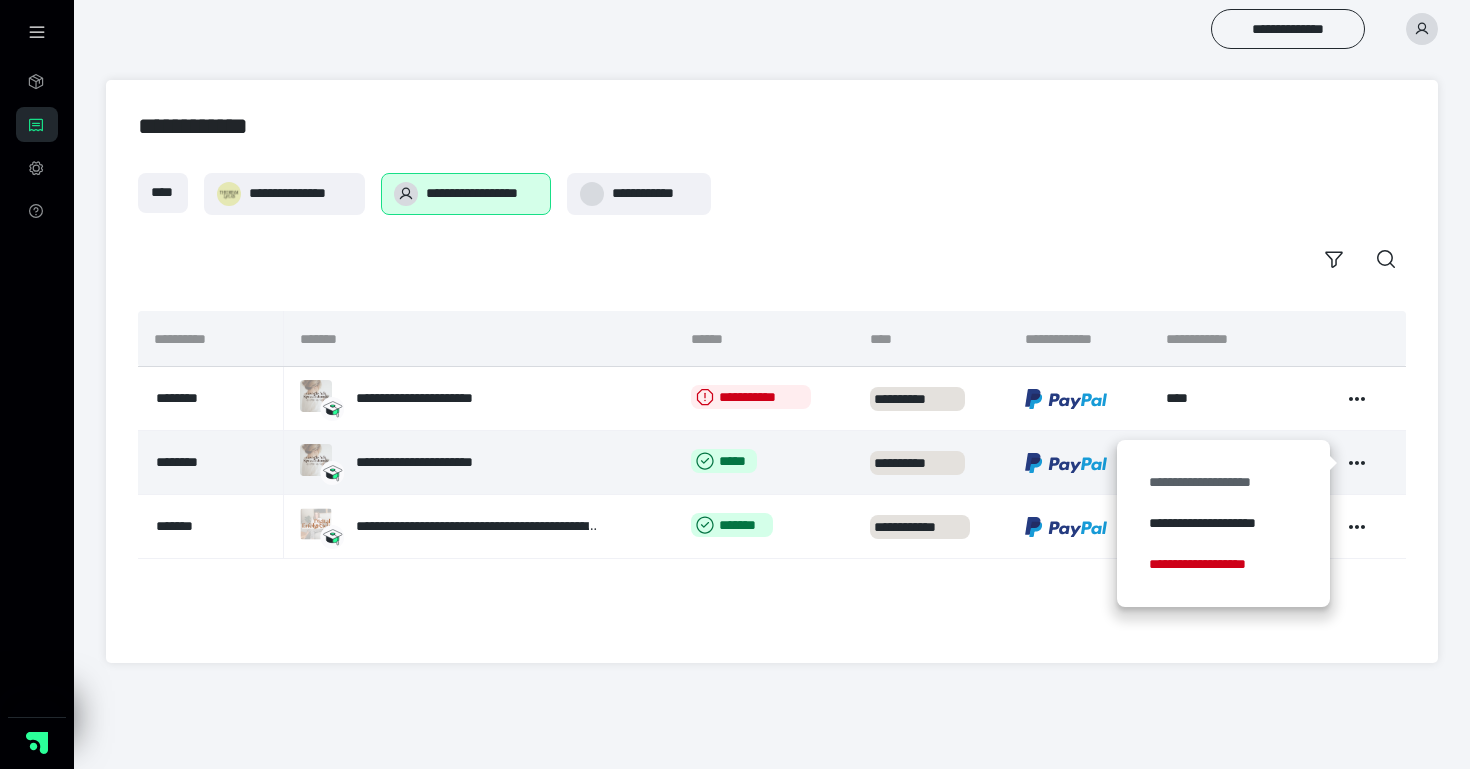 click on "**********" at bounding box center (1223, 482) 